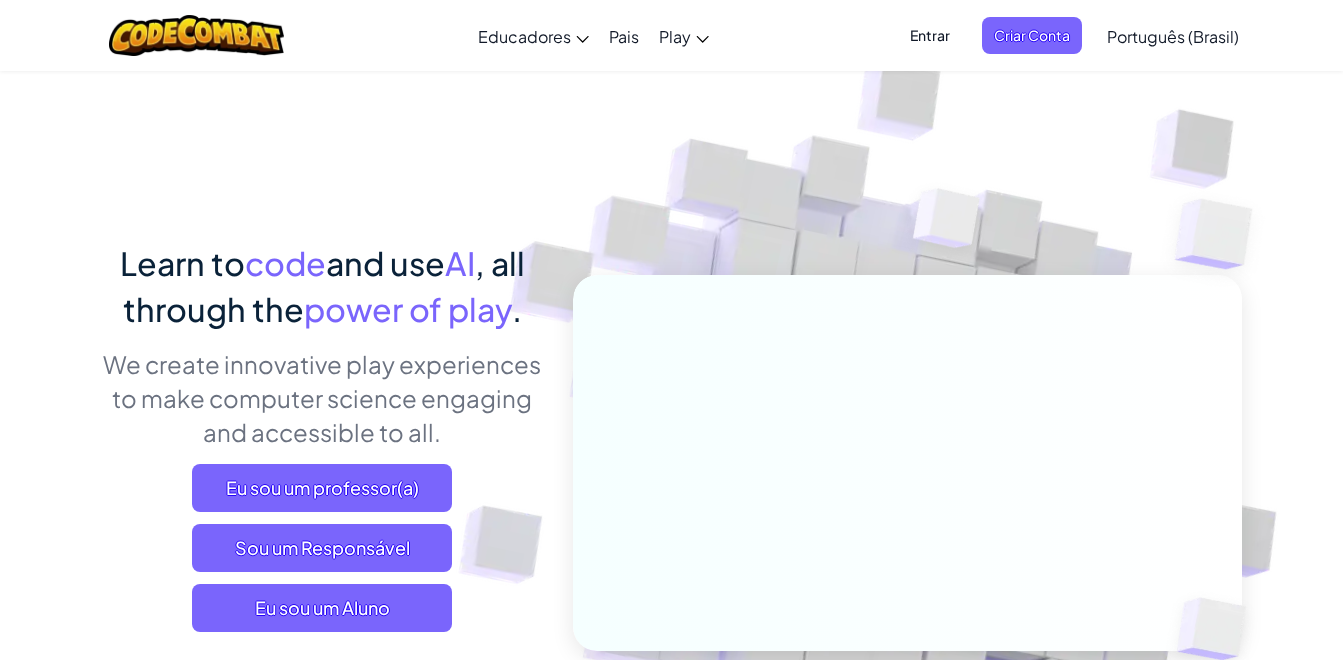 scroll, scrollTop: 0, scrollLeft: 0, axis: both 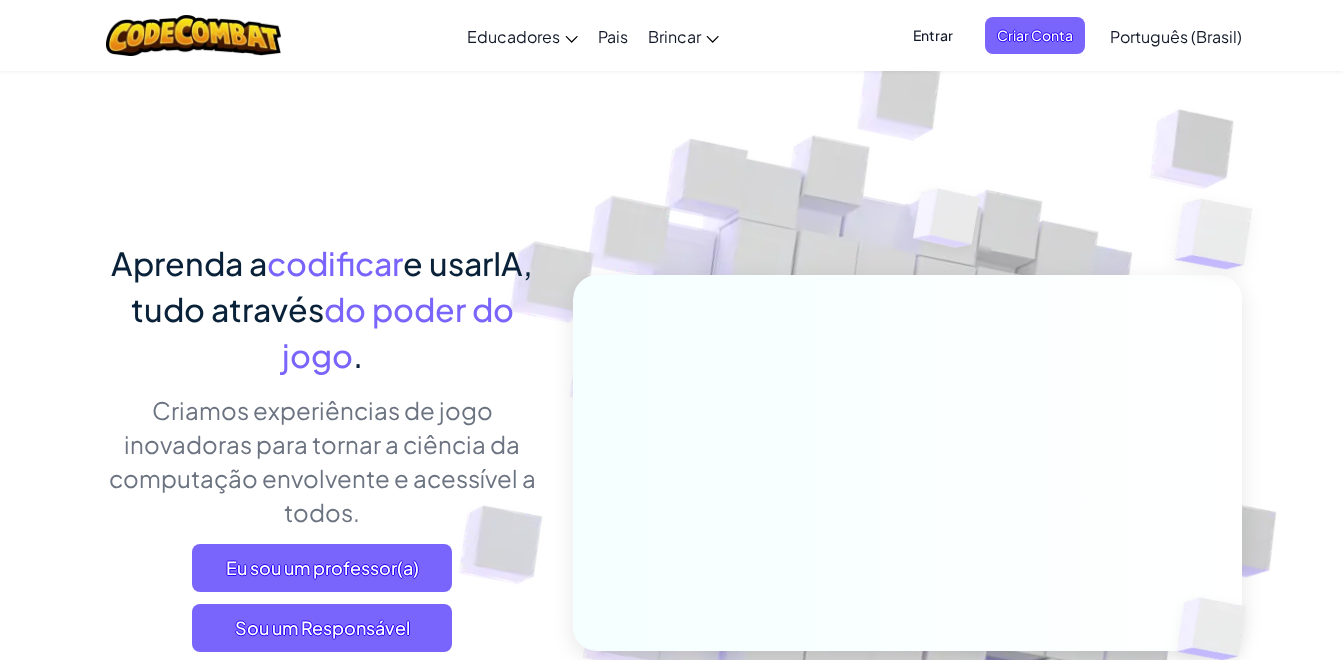 drag, startPoint x: 571, startPoint y: 107, endPoint x: 431, endPoint y: 180, distance: 157.8892 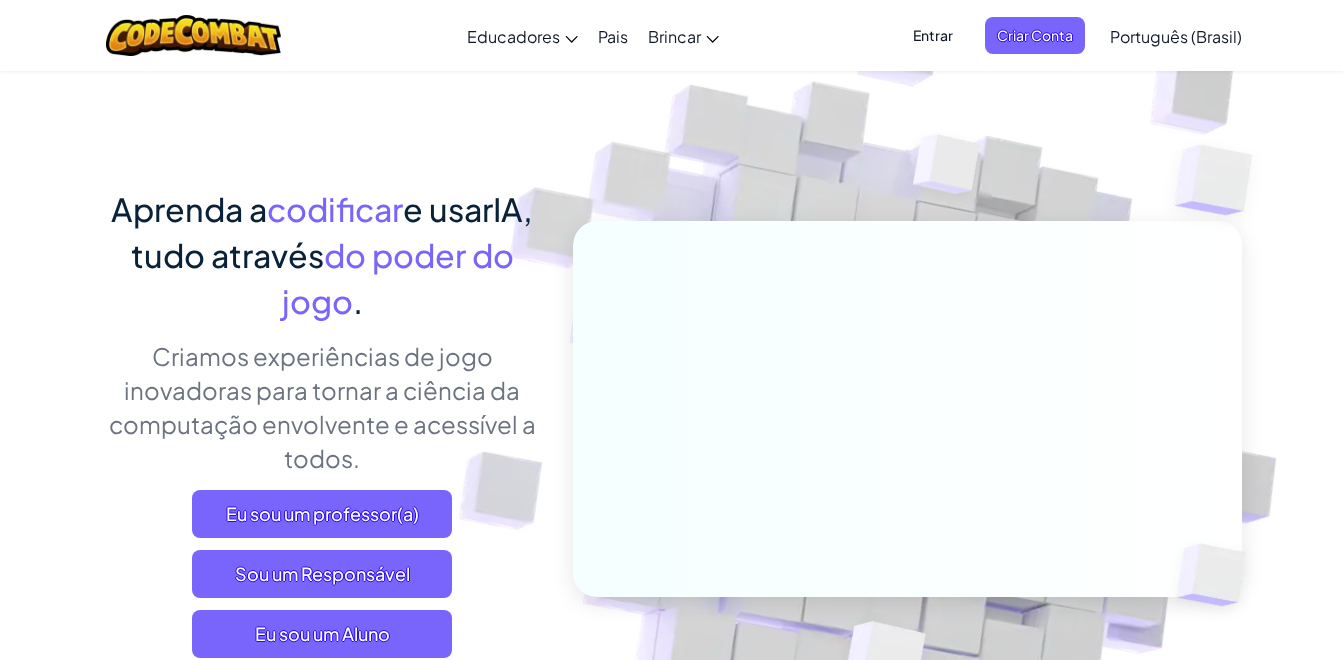 scroll, scrollTop: 100, scrollLeft: 0, axis: vertical 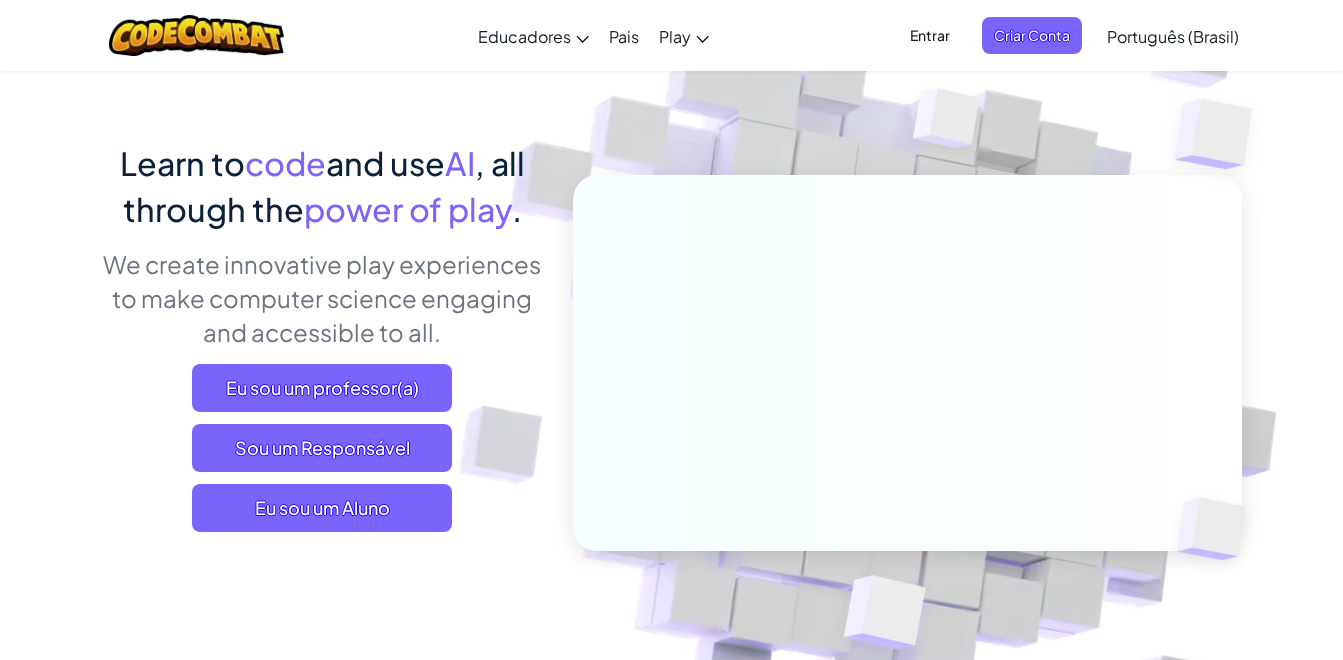 click on "Português (Brasil)" at bounding box center (1173, 36) 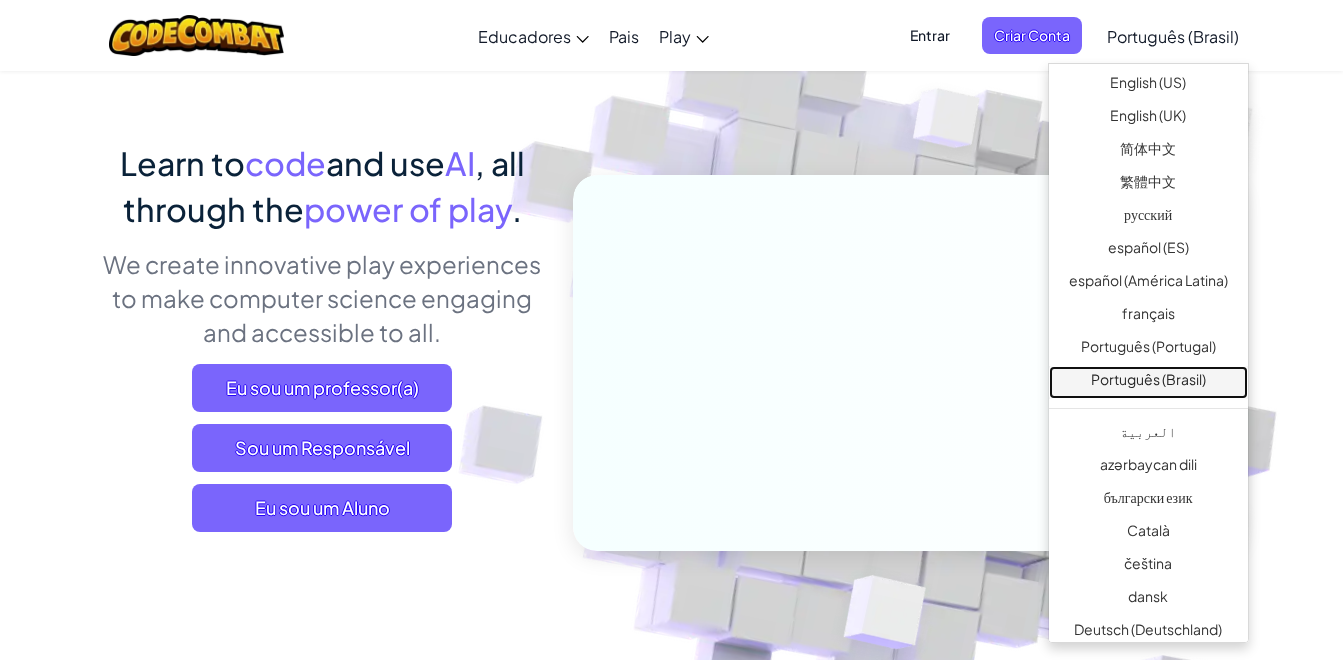 click on "Português (Brasil)" at bounding box center [1148, 382] 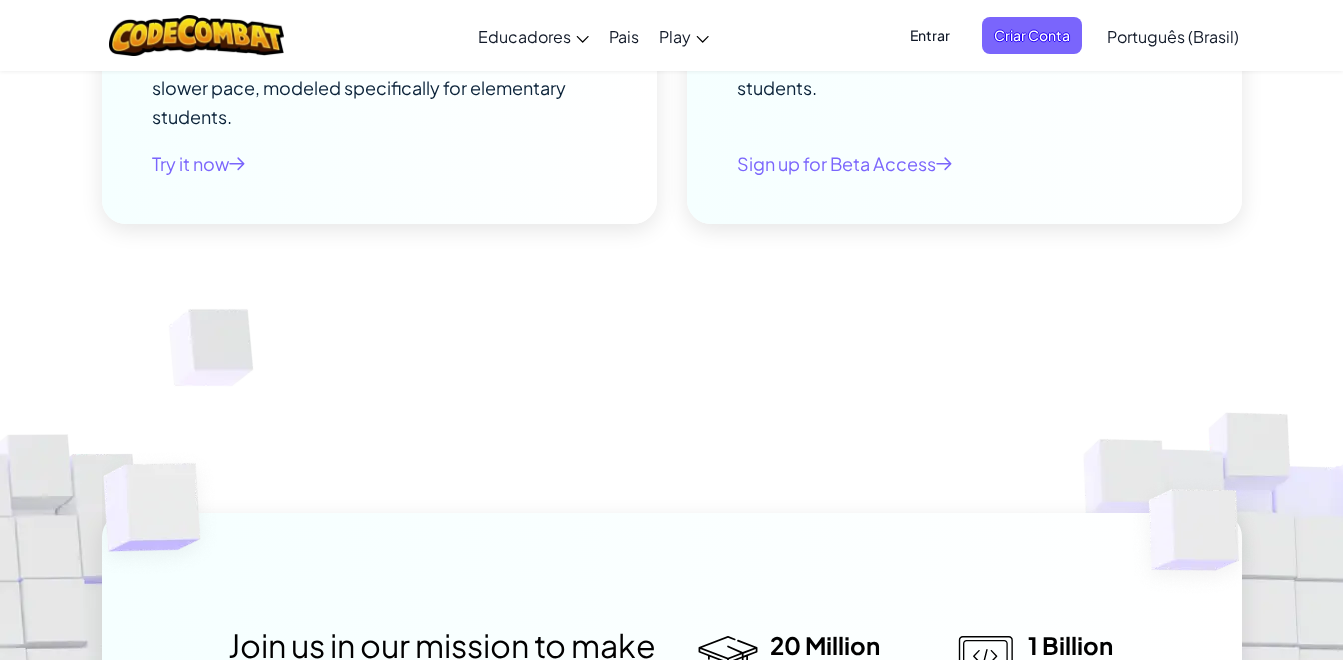 scroll, scrollTop: 5500, scrollLeft: 0, axis: vertical 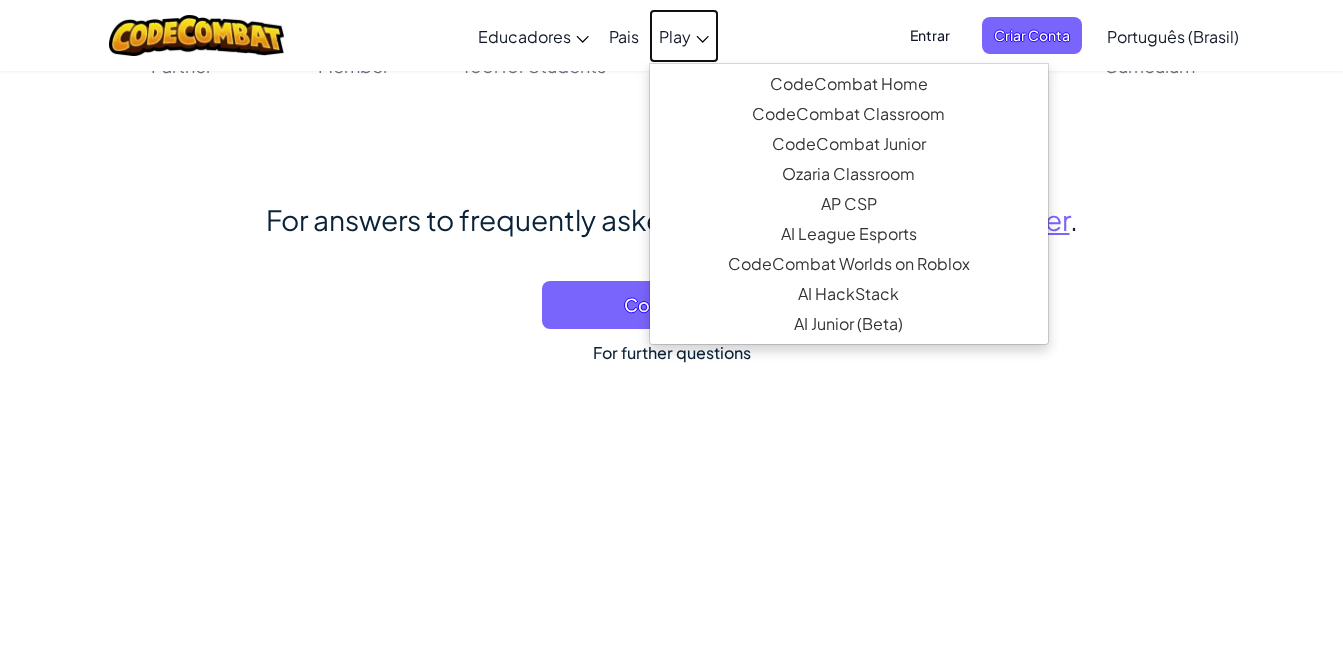 click on "Play" at bounding box center [675, 36] 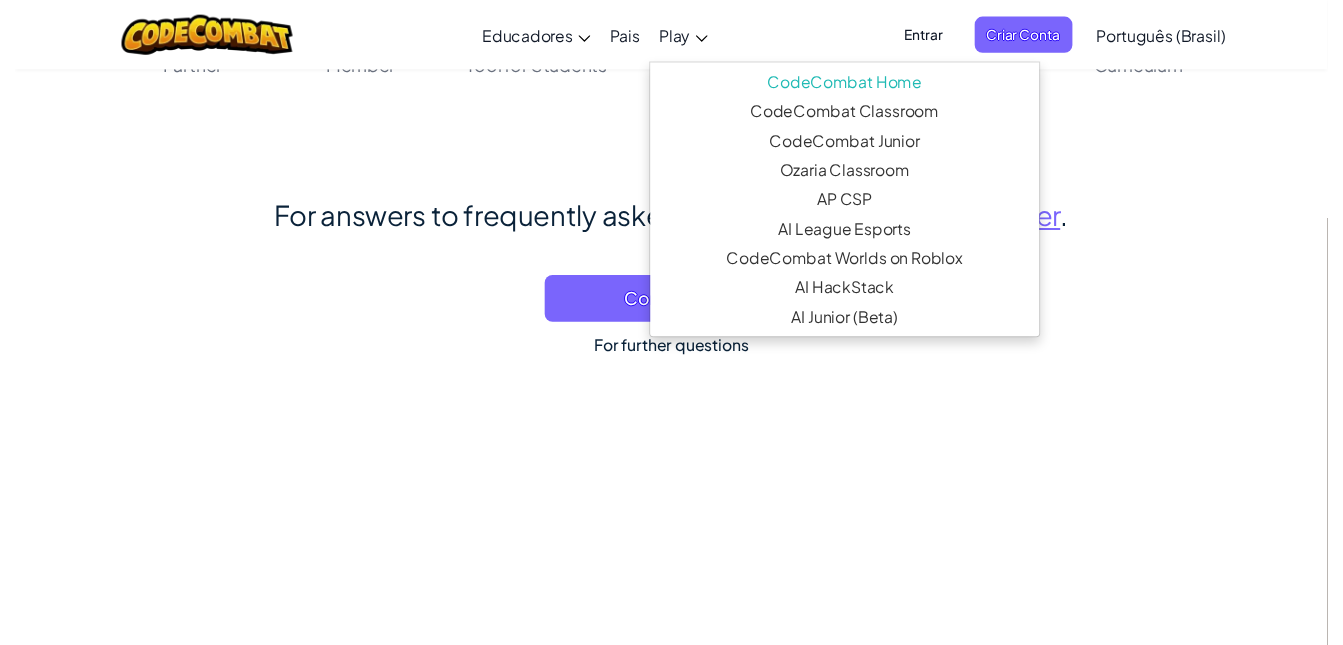 scroll, scrollTop: 0, scrollLeft: 0, axis: both 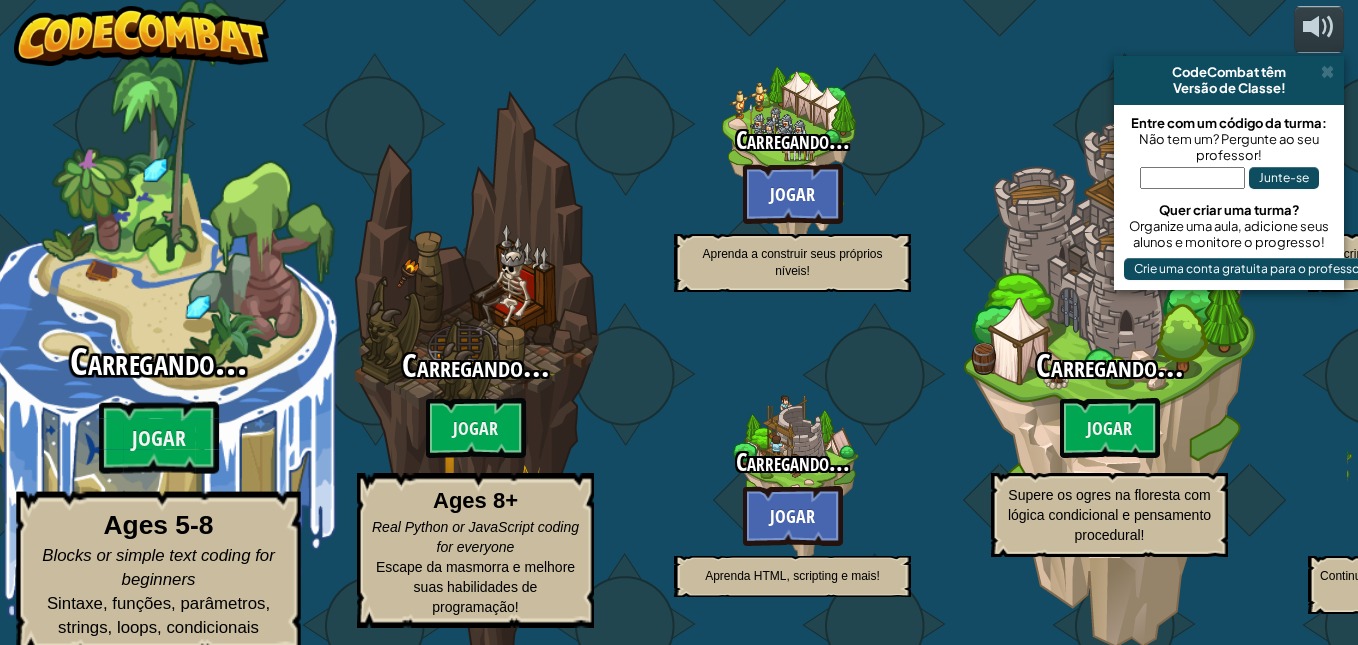 select on "pt-BR" 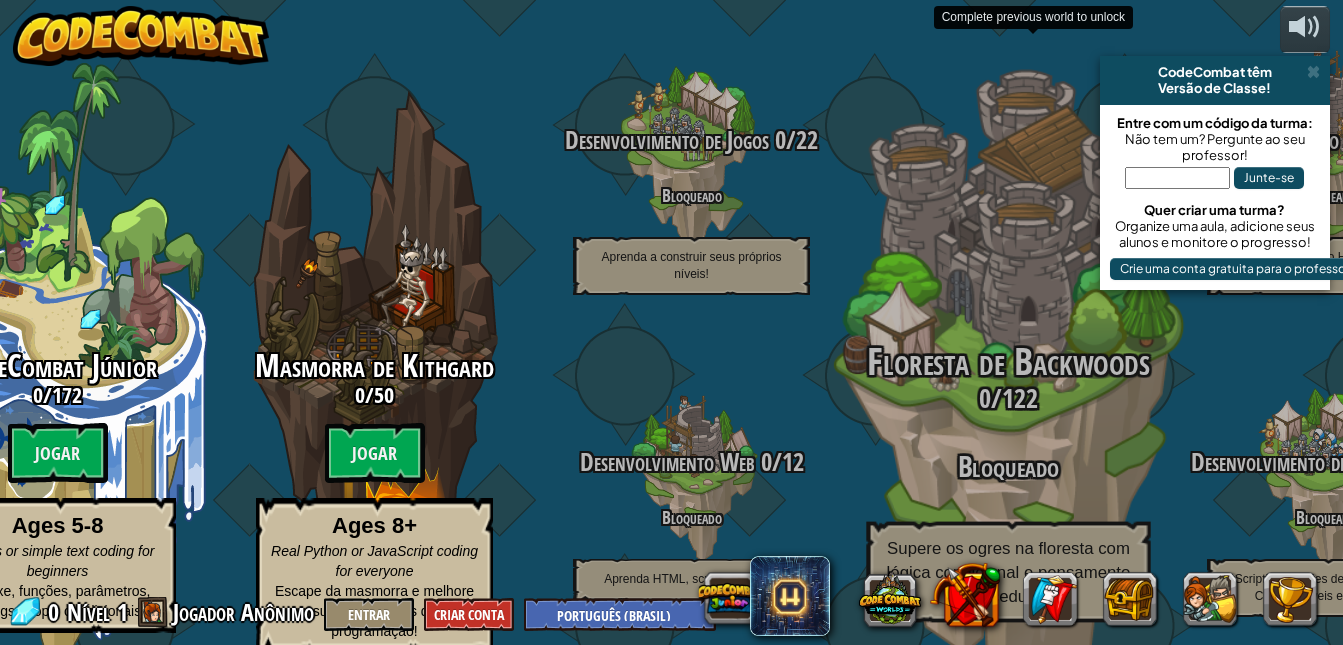 scroll, scrollTop: 2, scrollLeft: 0, axis: vertical 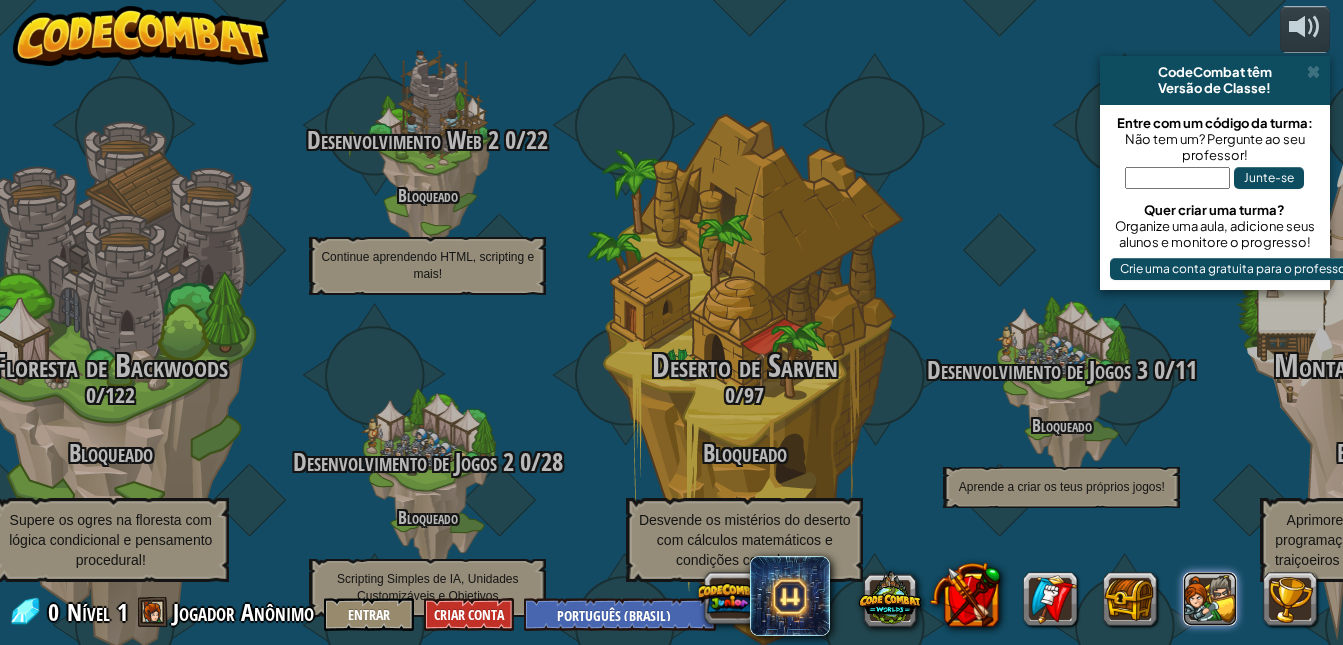 click at bounding box center (1210, 599) 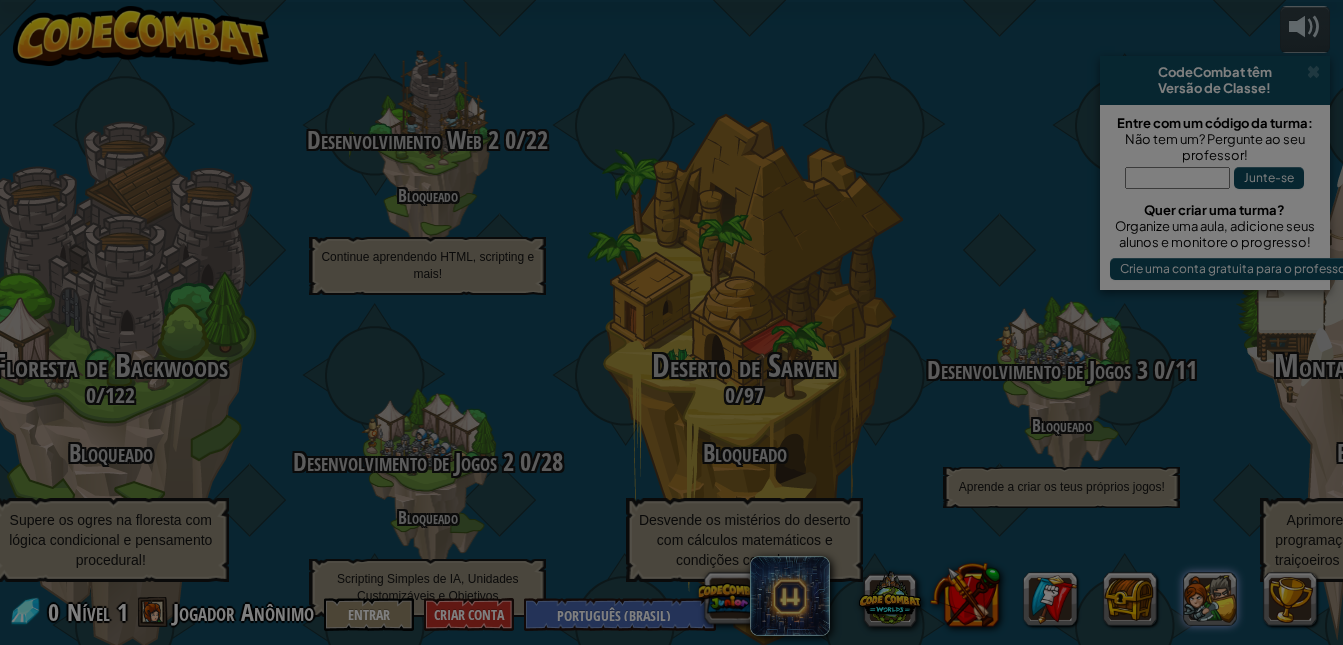 scroll, scrollTop: 1, scrollLeft: 0, axis: vertical 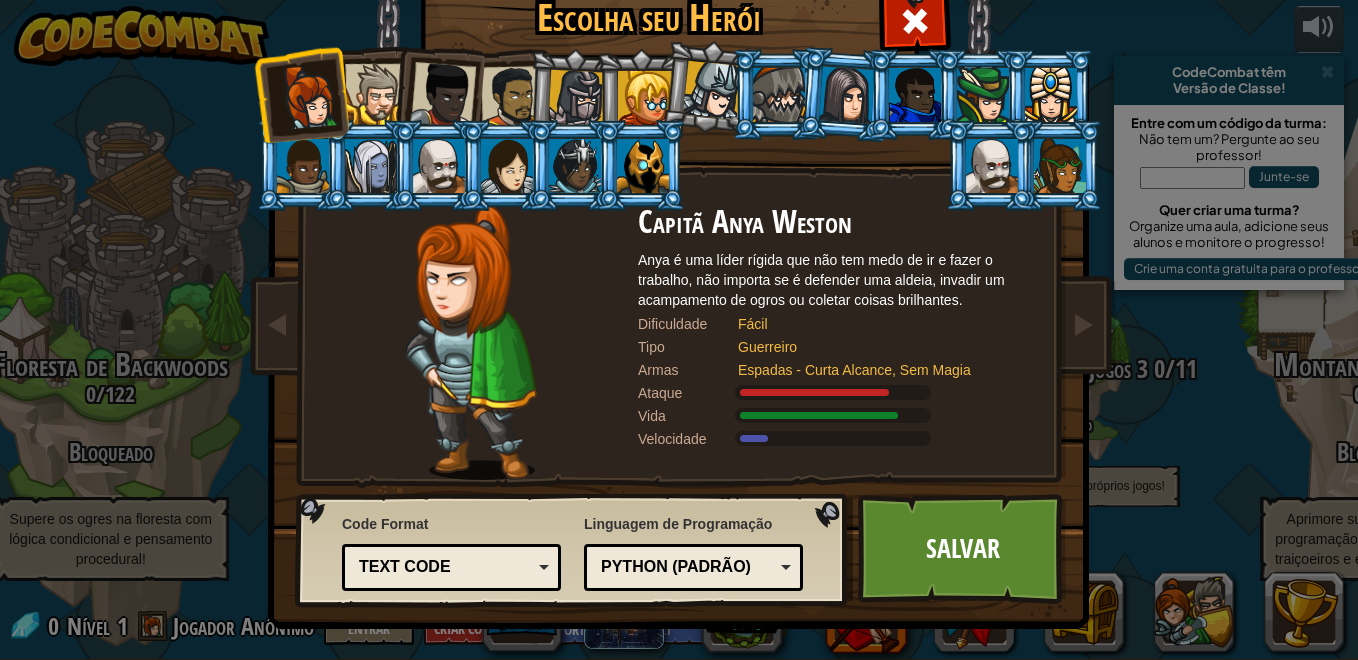 click on "Python (Padrão)" at bounding box center (687, 567) 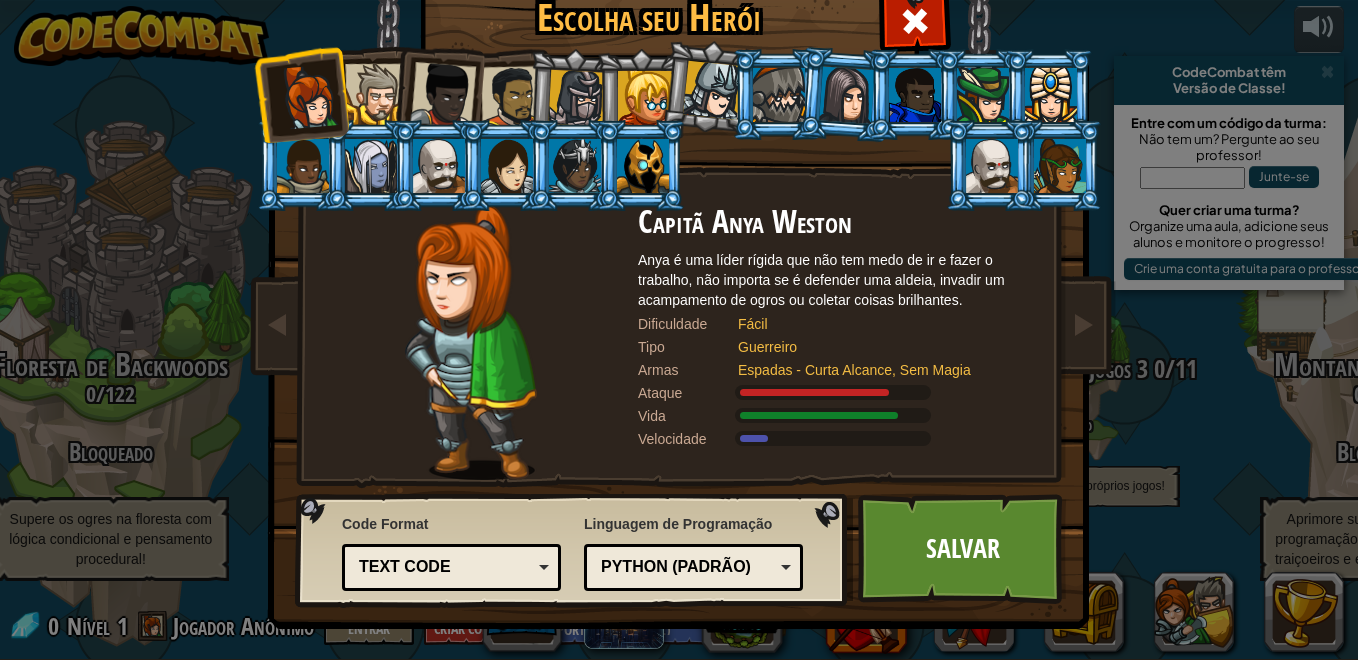 click on "Code Format" at bounding box center [451, 524] 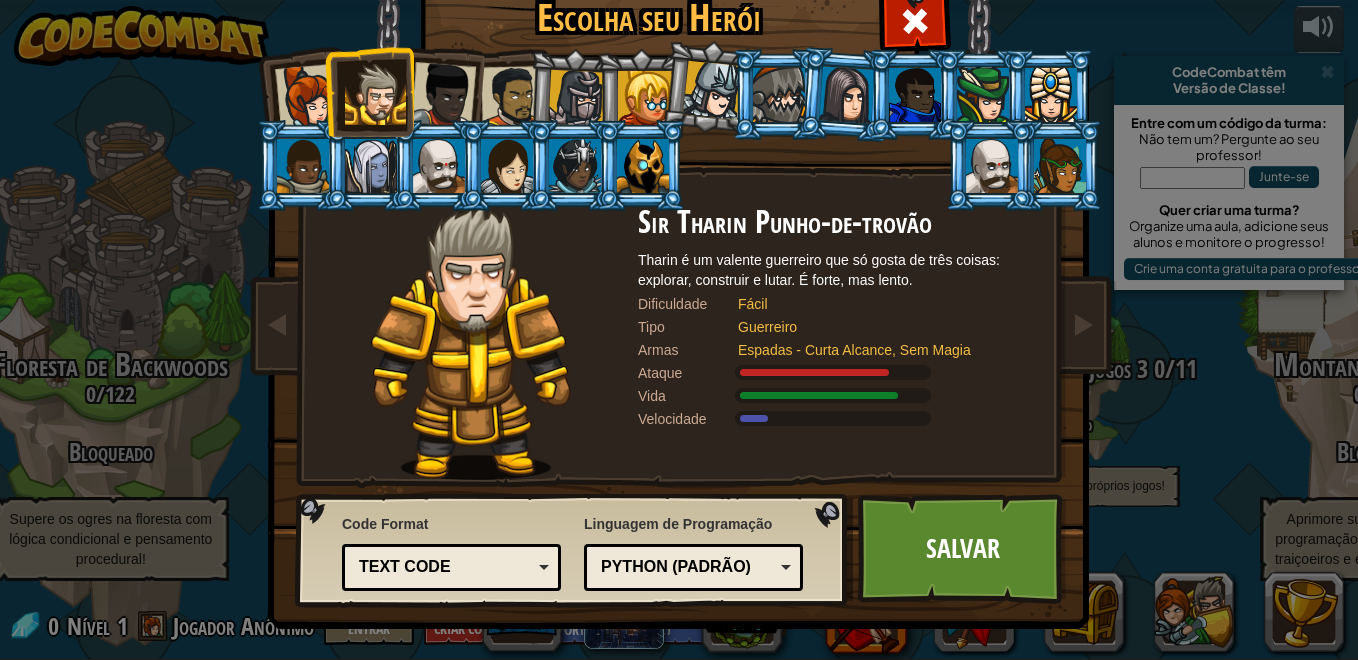 click at bounding box center (575, 166) 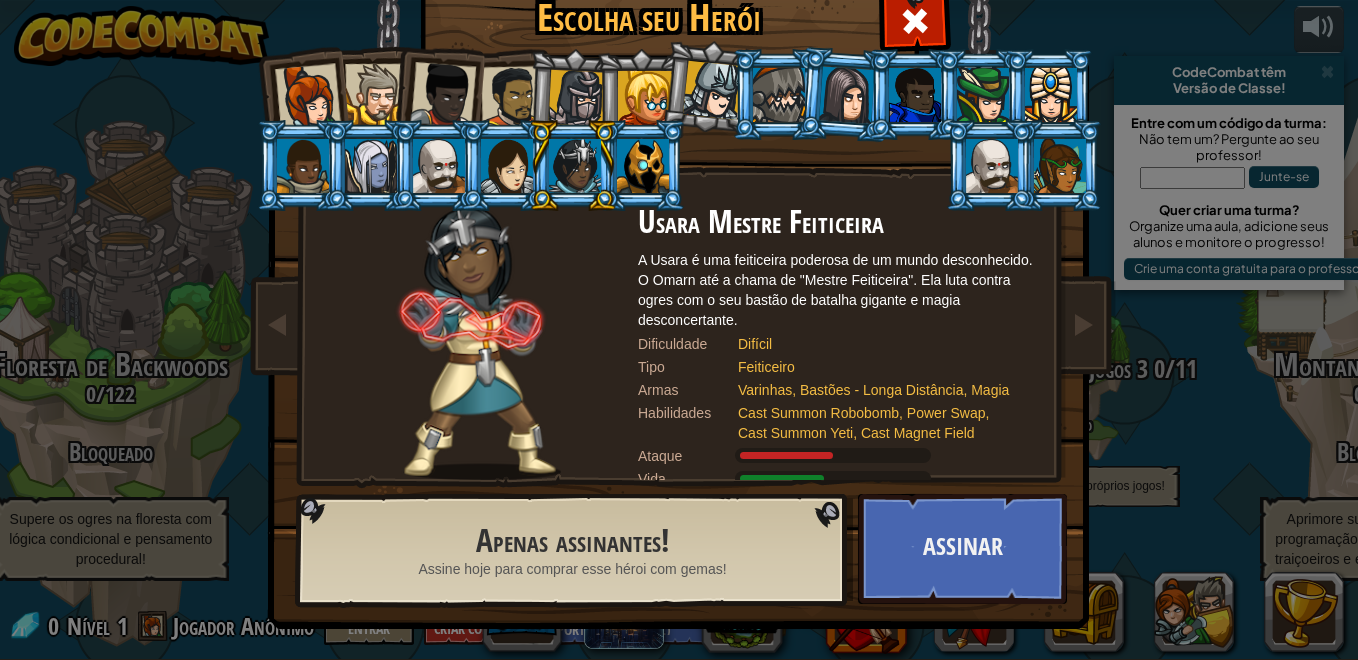 click at bounding box center [643, 166] 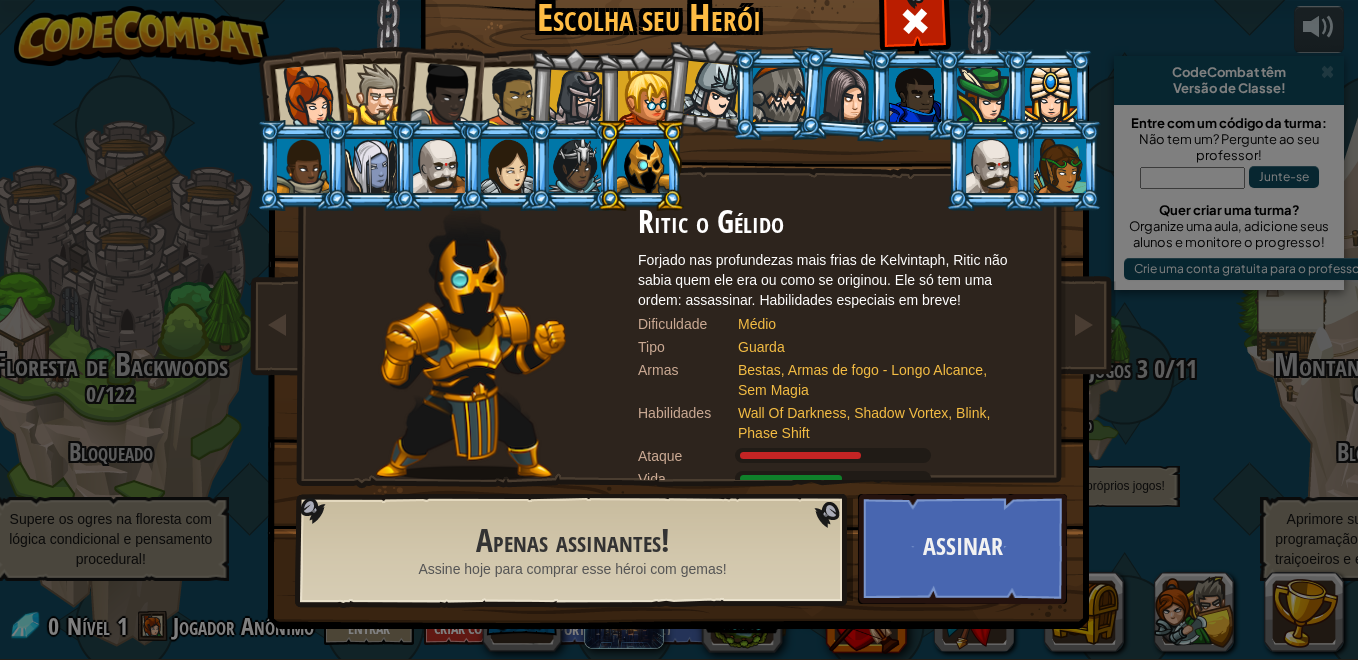 click at bounding box center [375, 94] 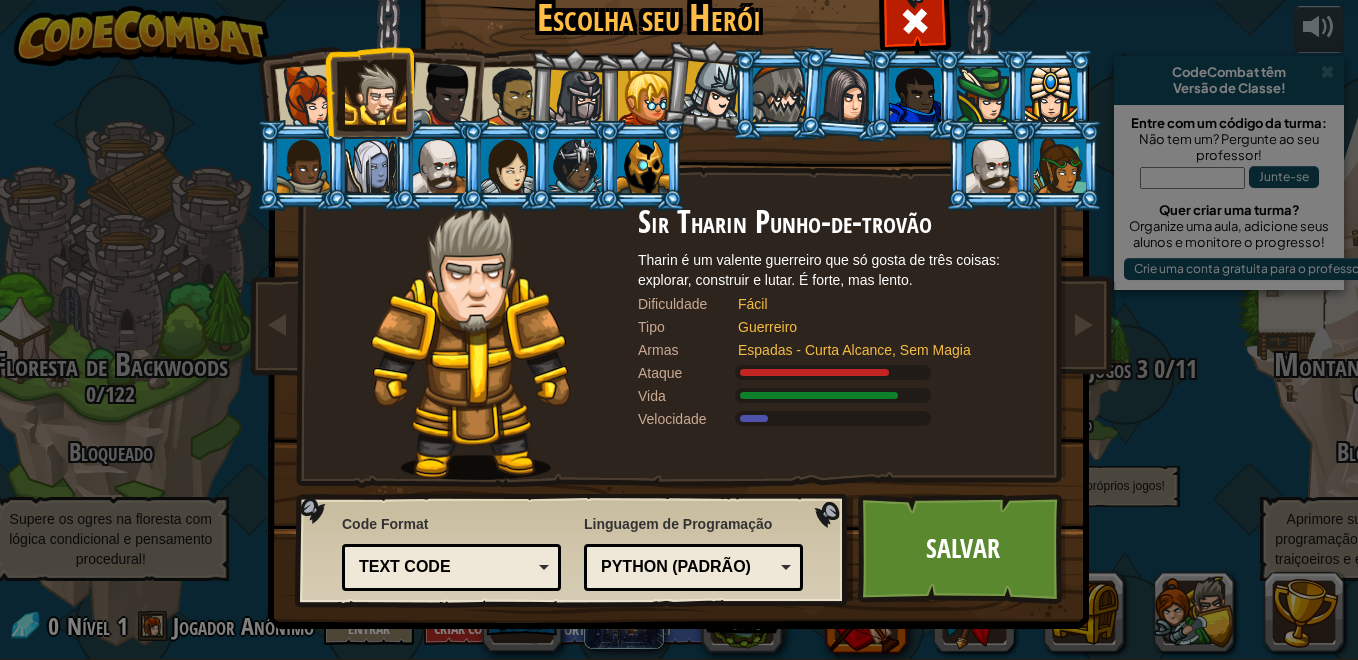 click at bounding box center [708, 87] 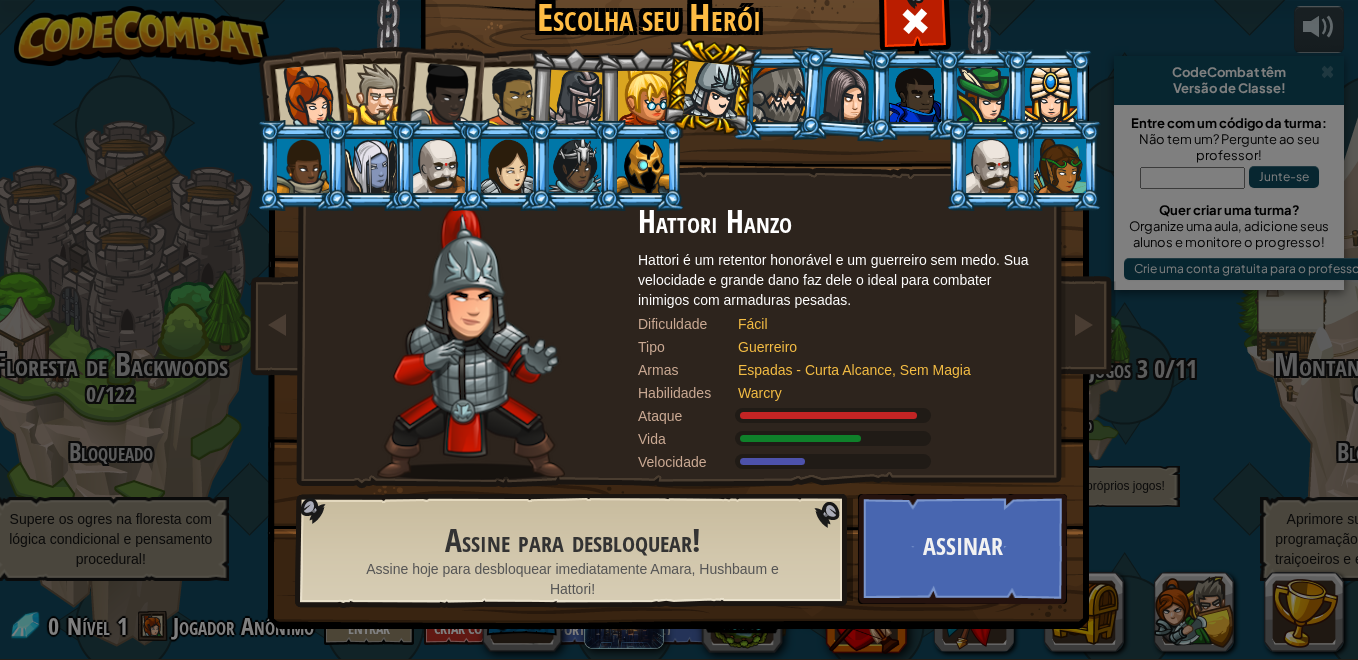 click at bounding box center (576, 98) 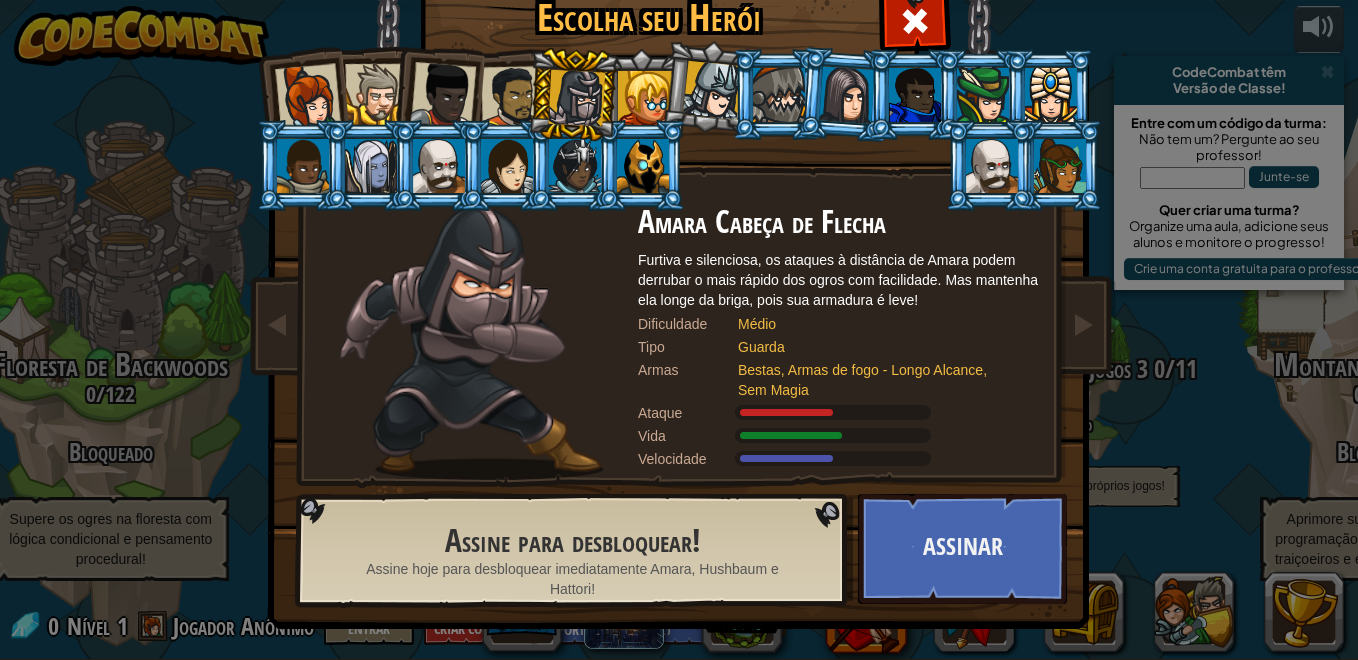click at bounding box center (437, 91) 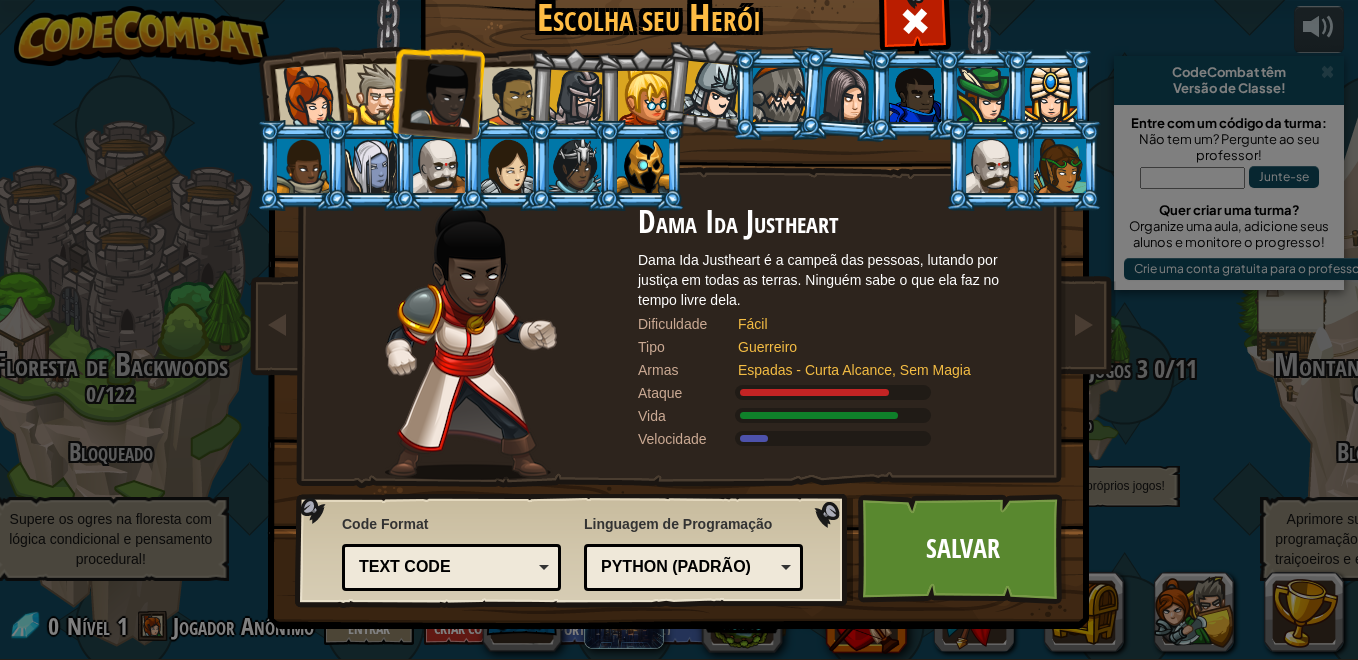 click at bounding box center [512, 97] 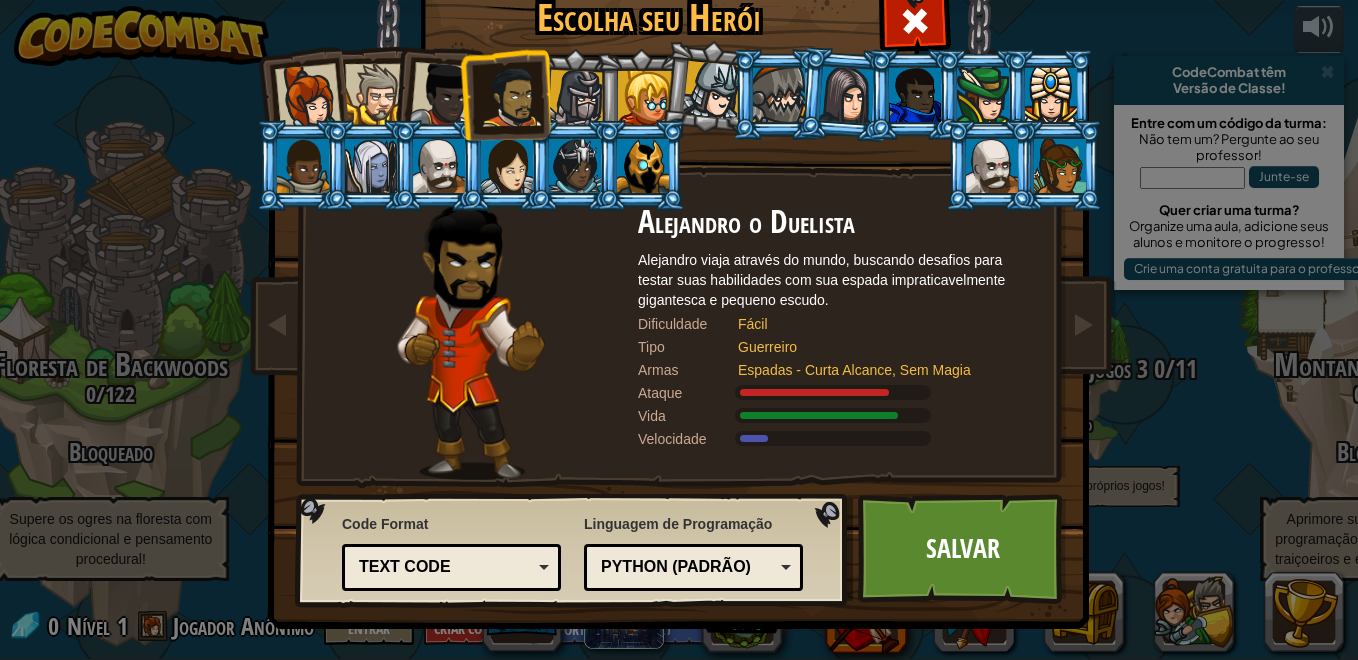 click on "Text code" at bounding box center [445, 567] 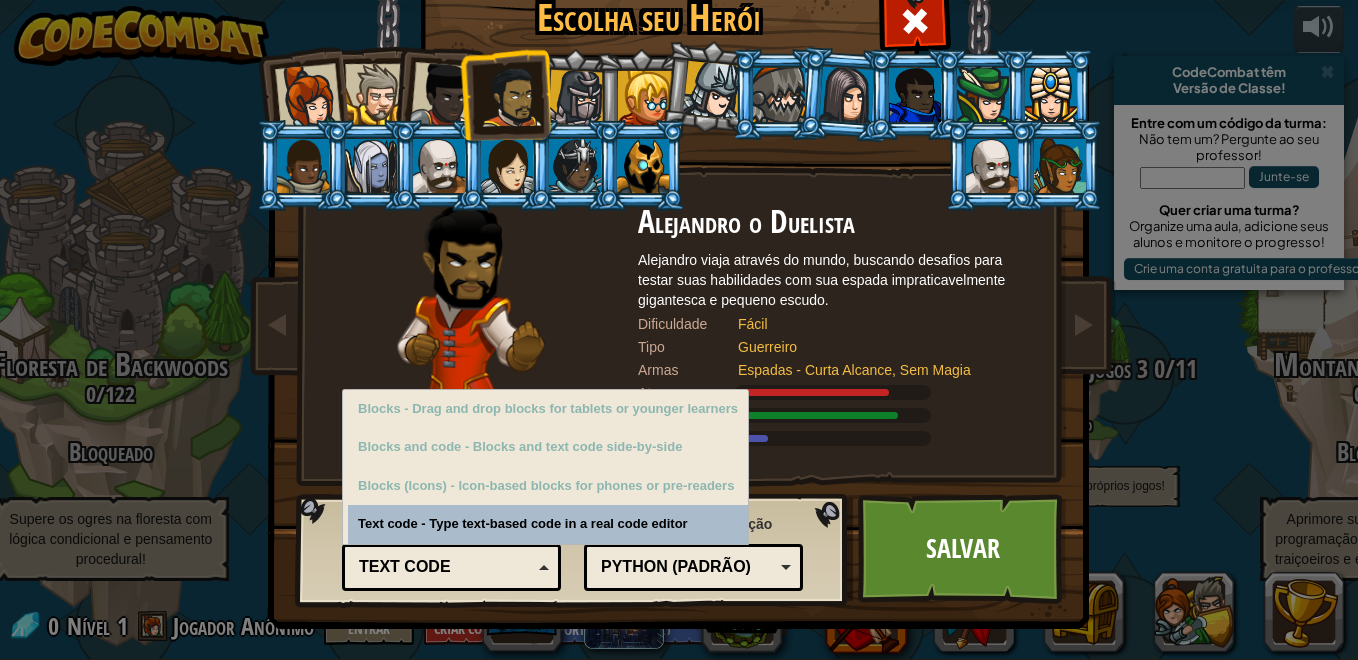 click on "Text code" at bounding box center (445, 567) 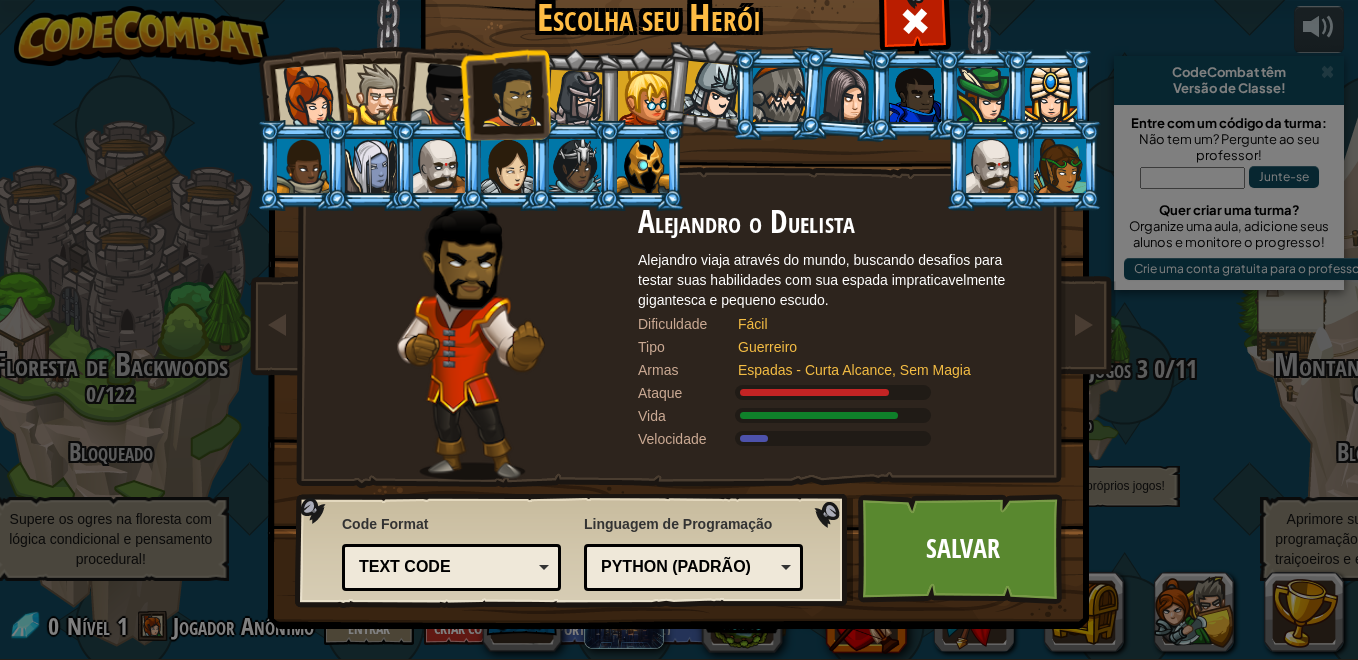 click on "Text code" at bounding box center [445, 567] 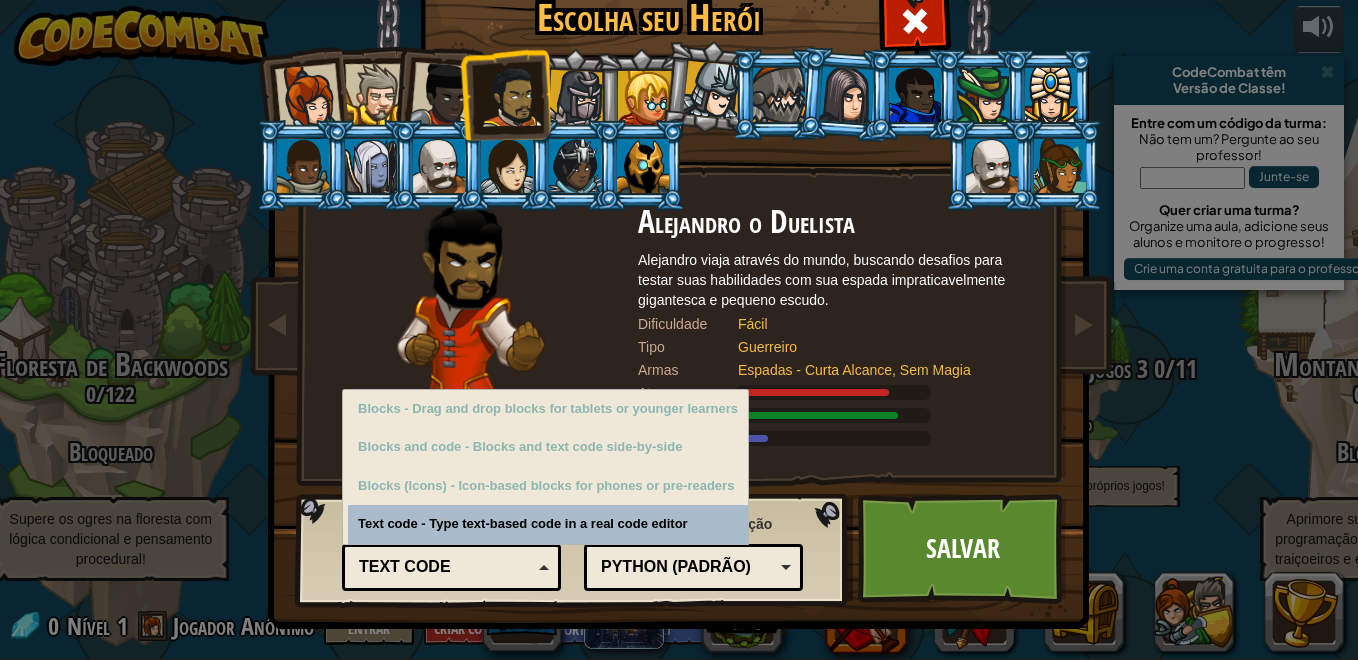 click on "Text code" at bounding box center (445, 567) 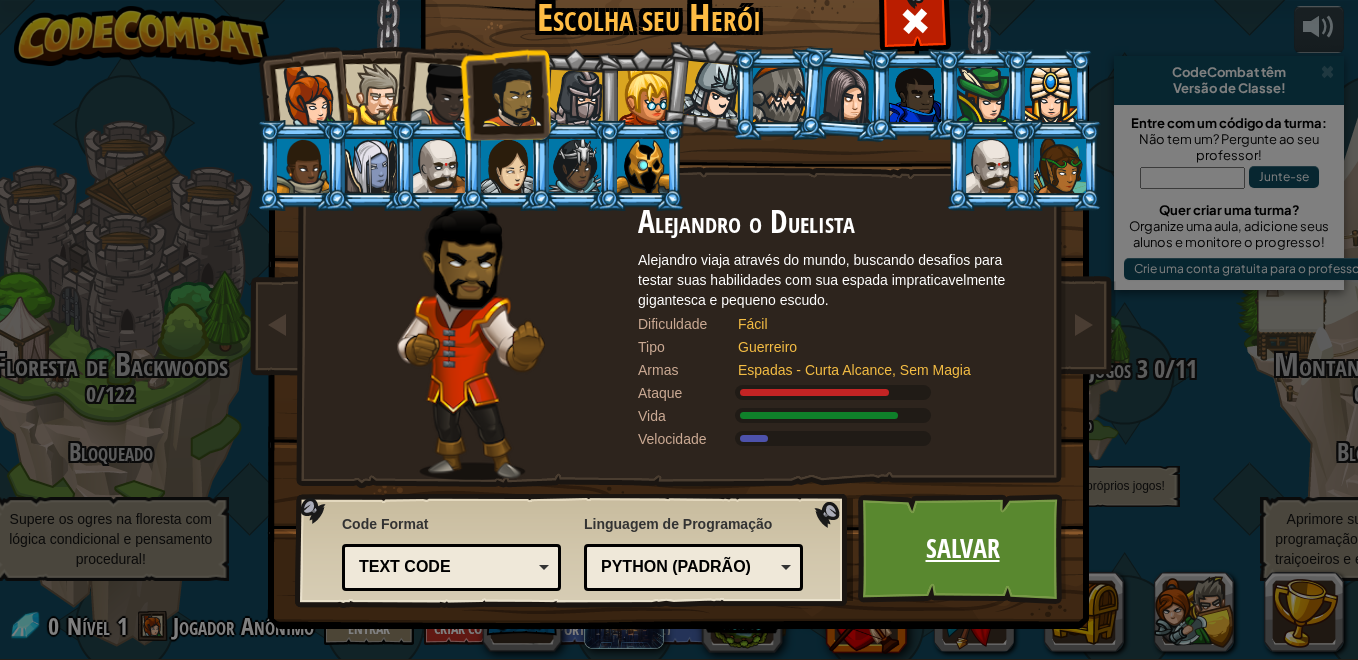 click on "Salvar" at bounding box center [962, 549] 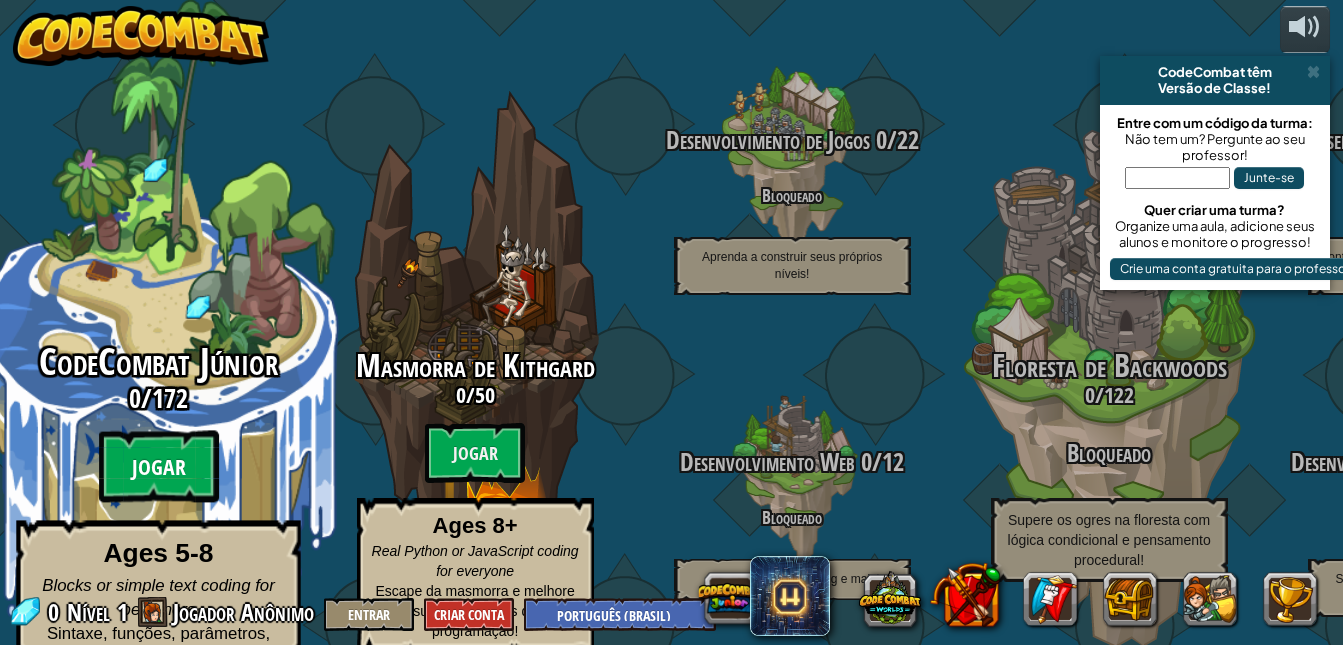 click on "Jogar" at bounding box center [158, 467] 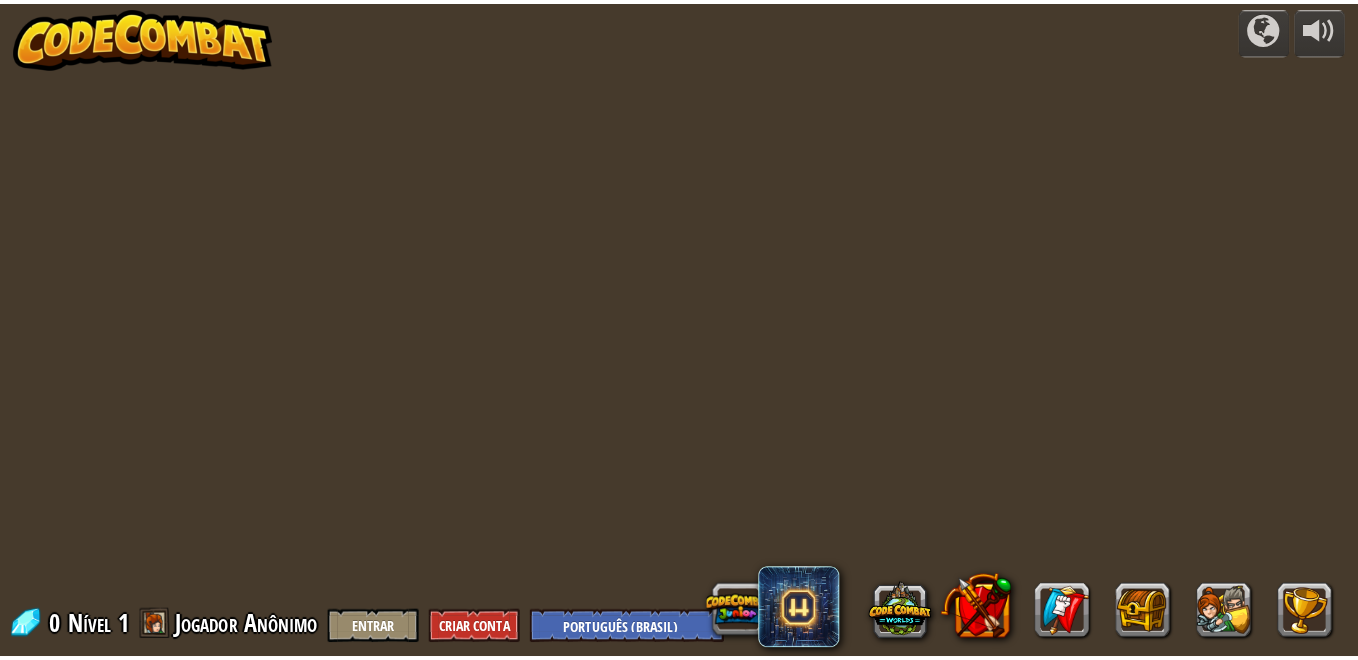 scroll, scrollTop: 0, scrollLeft: 0, axis: both 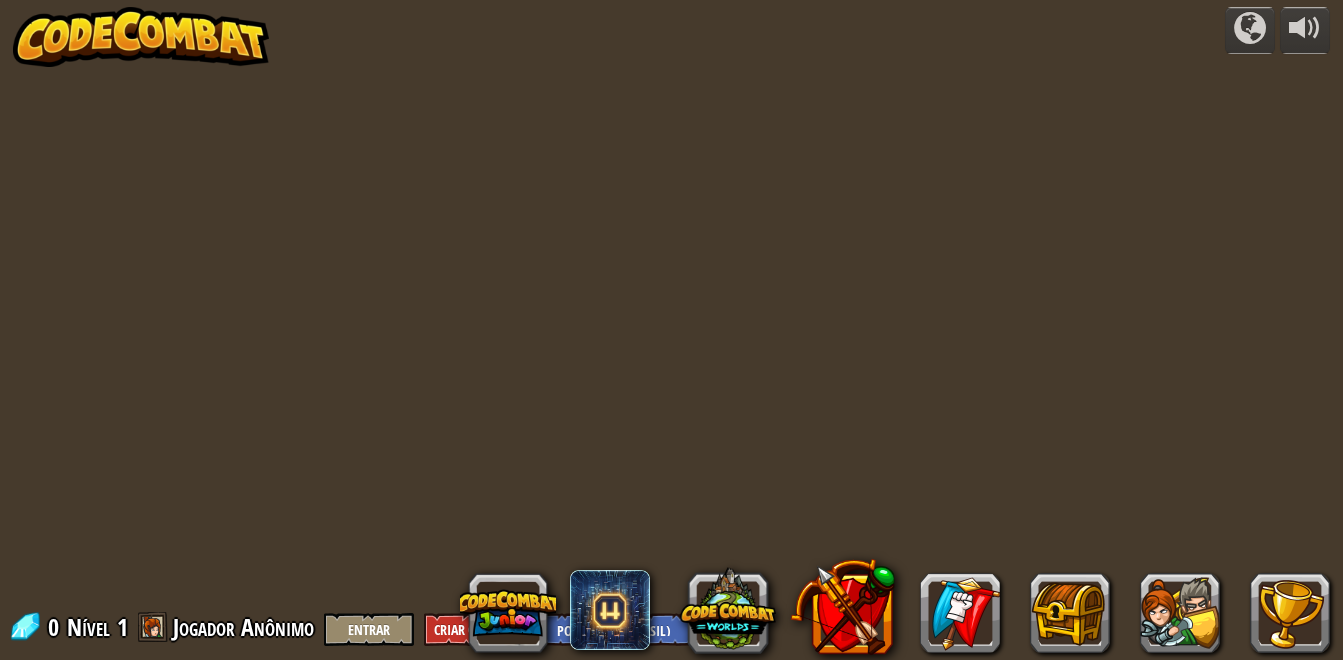 select on "pt-BR" 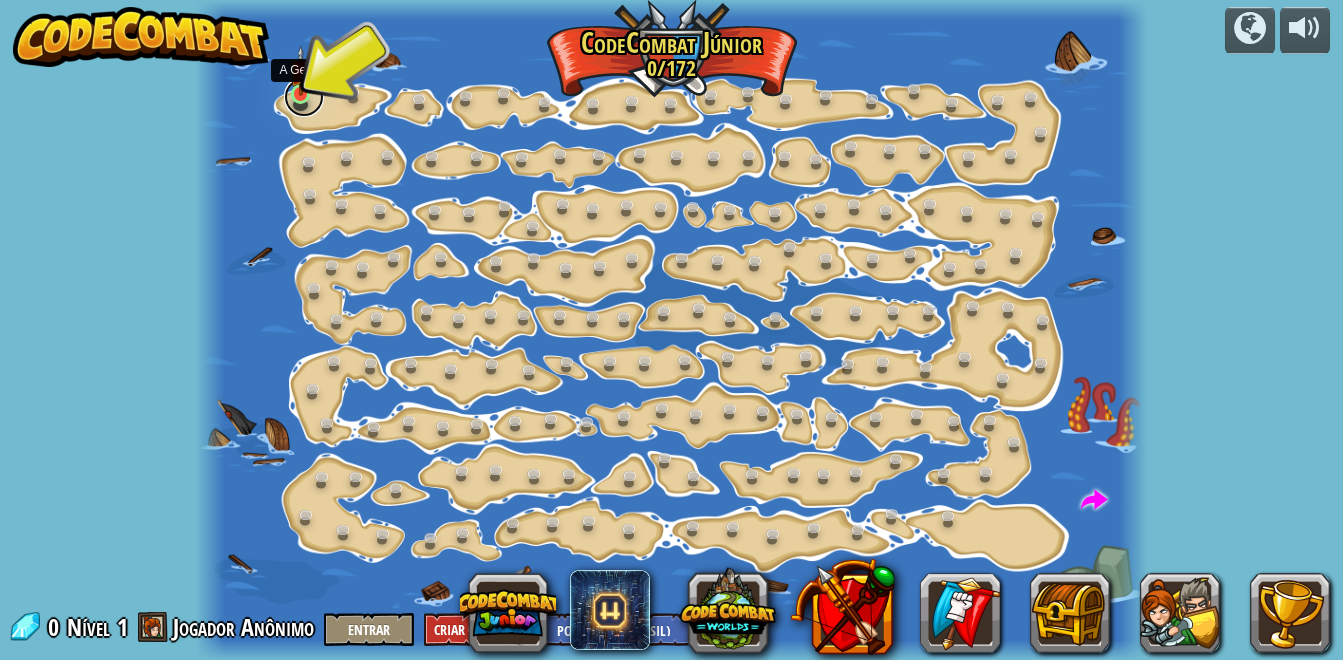 click at bounding box center [304, 97] 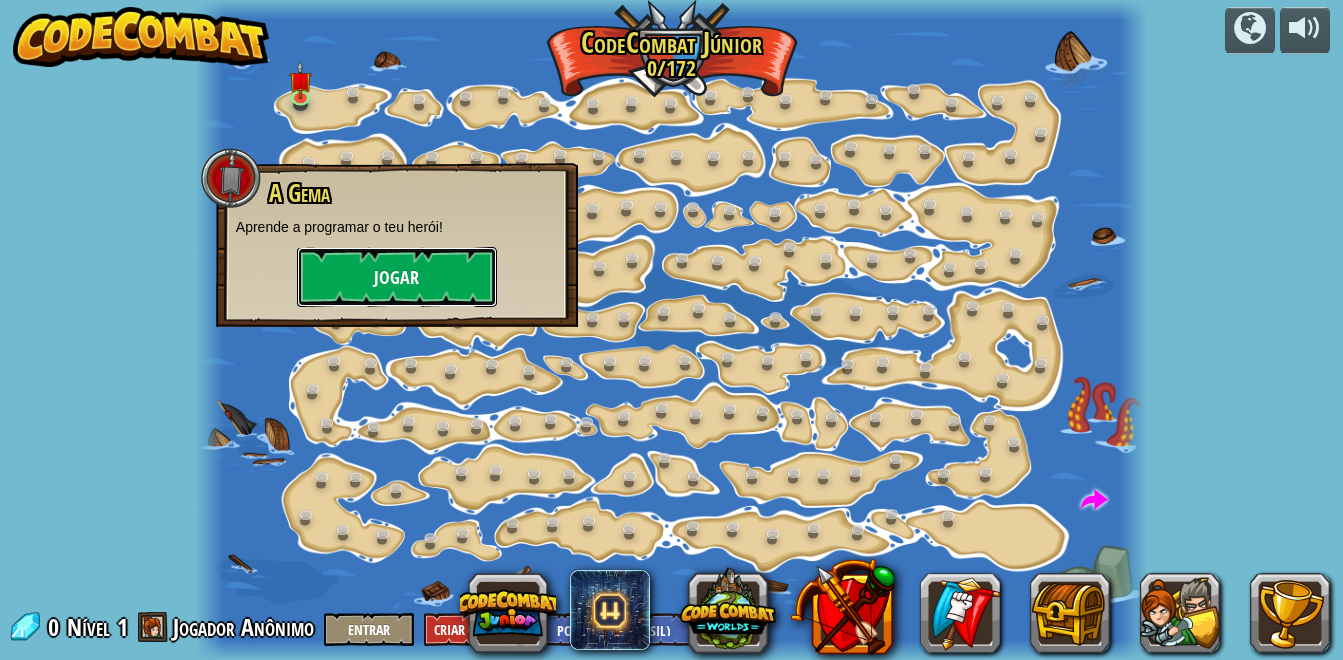 click on "Jogar" at bounding box center [397, 277] 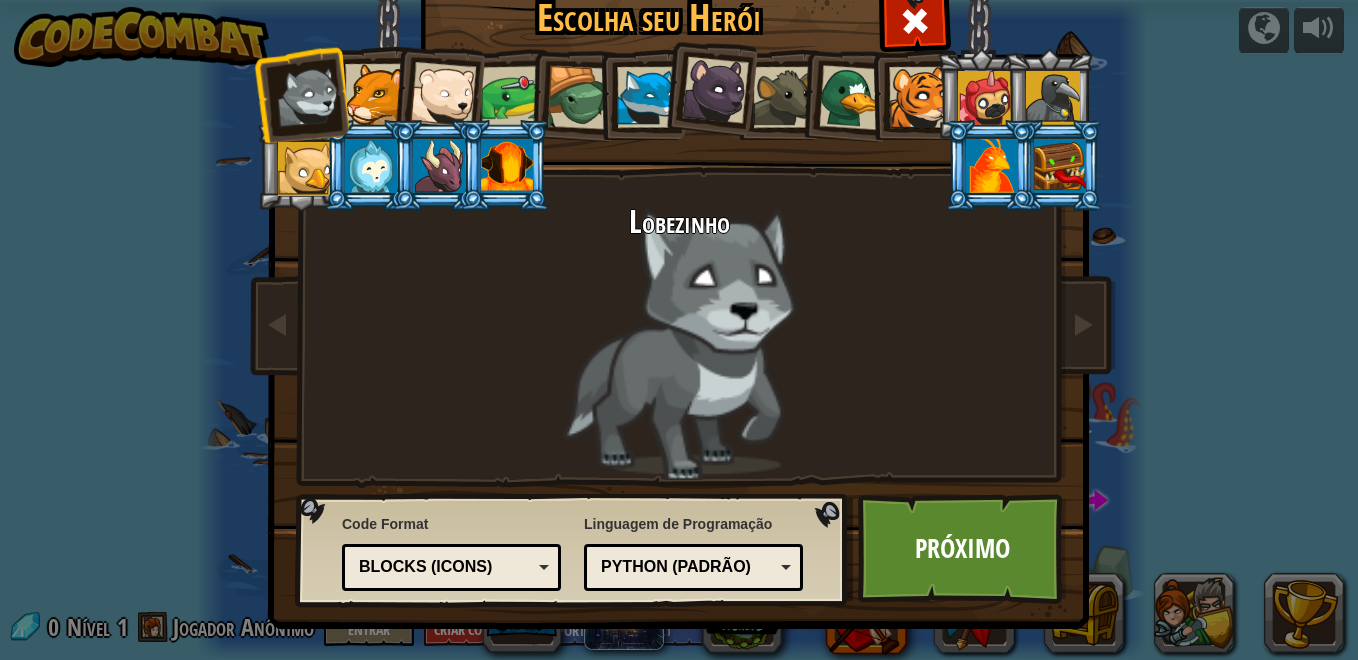 click at bounding box center (369, 91) 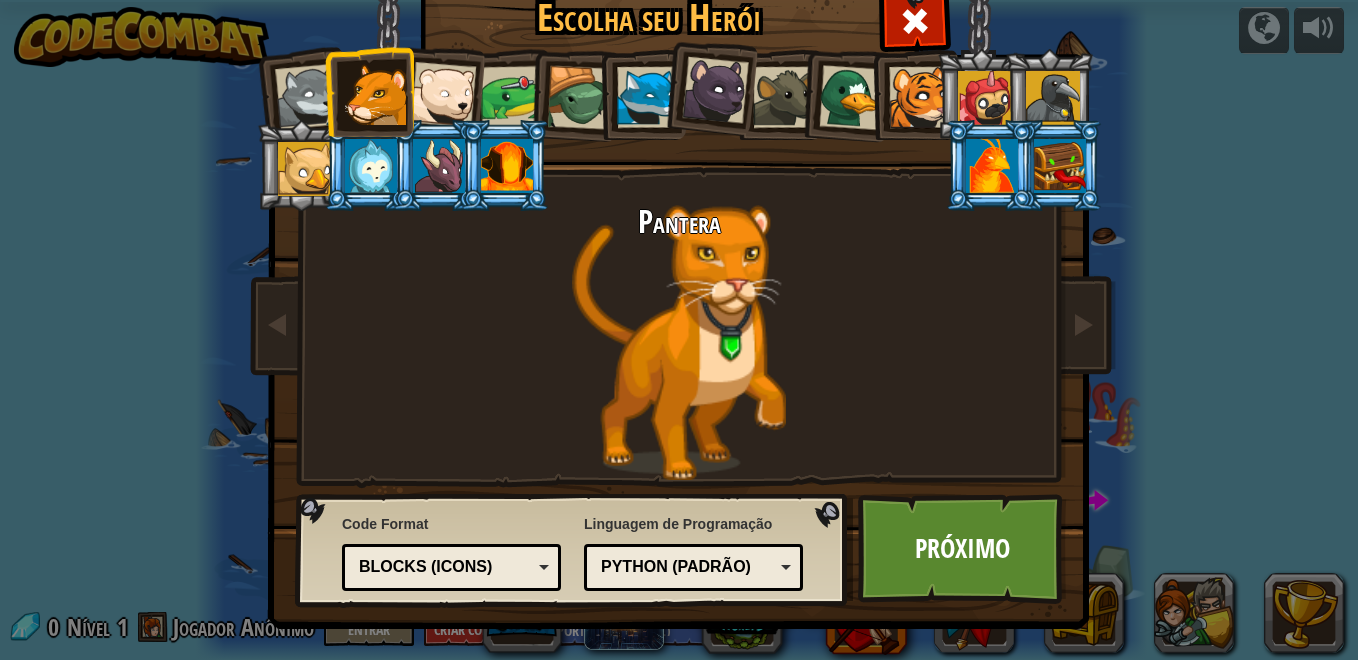 click at bounding box center [715, 90] 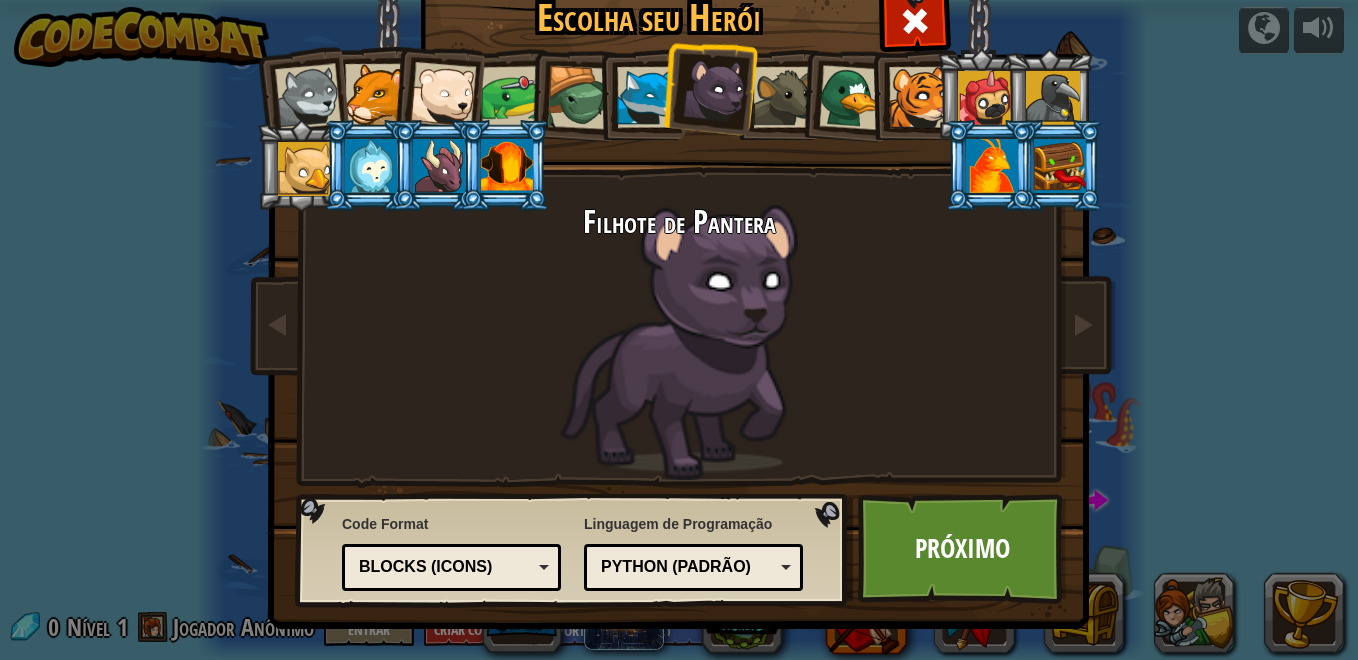 click at bounding box center [708, 87] 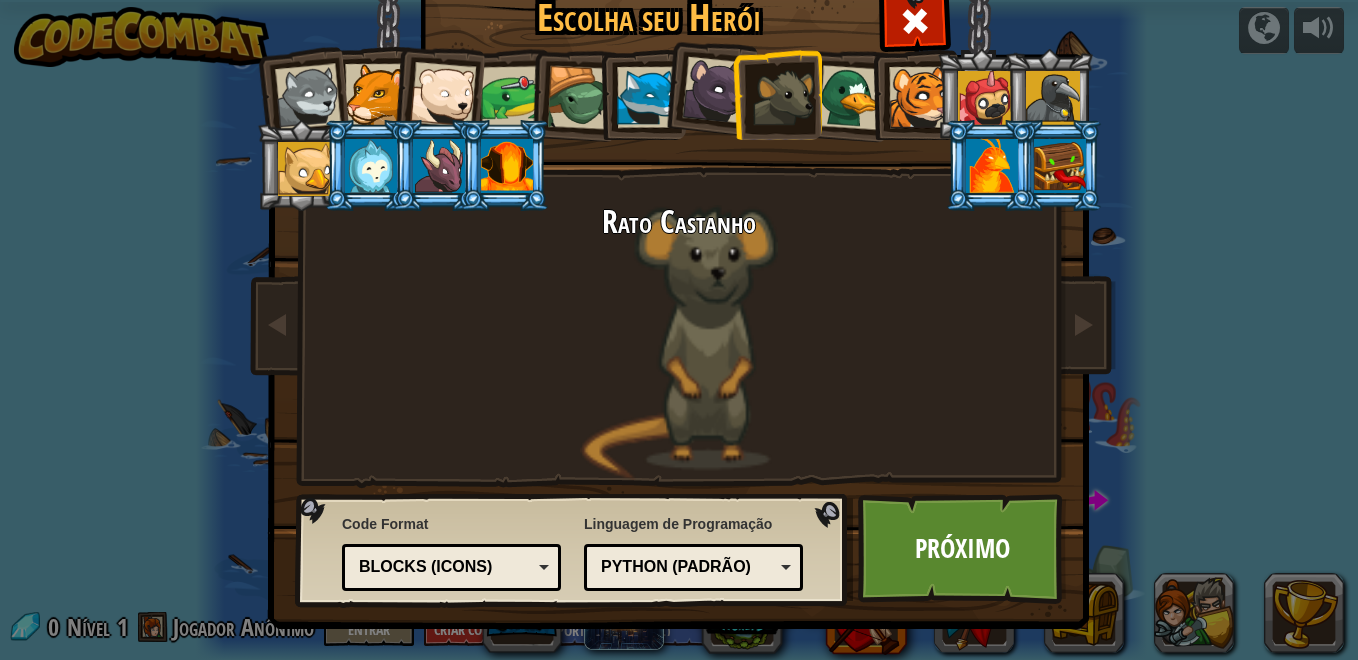 click at bounding box center (505, 165) 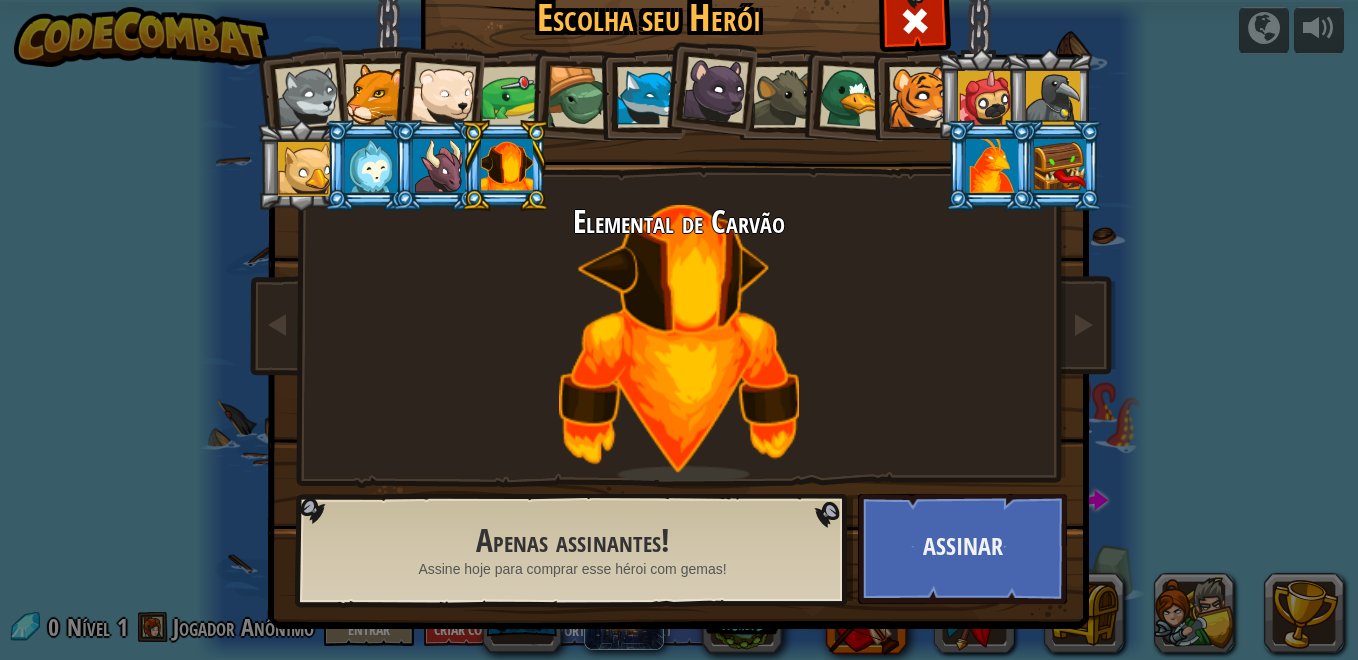 click at bounding box center [507, 166] 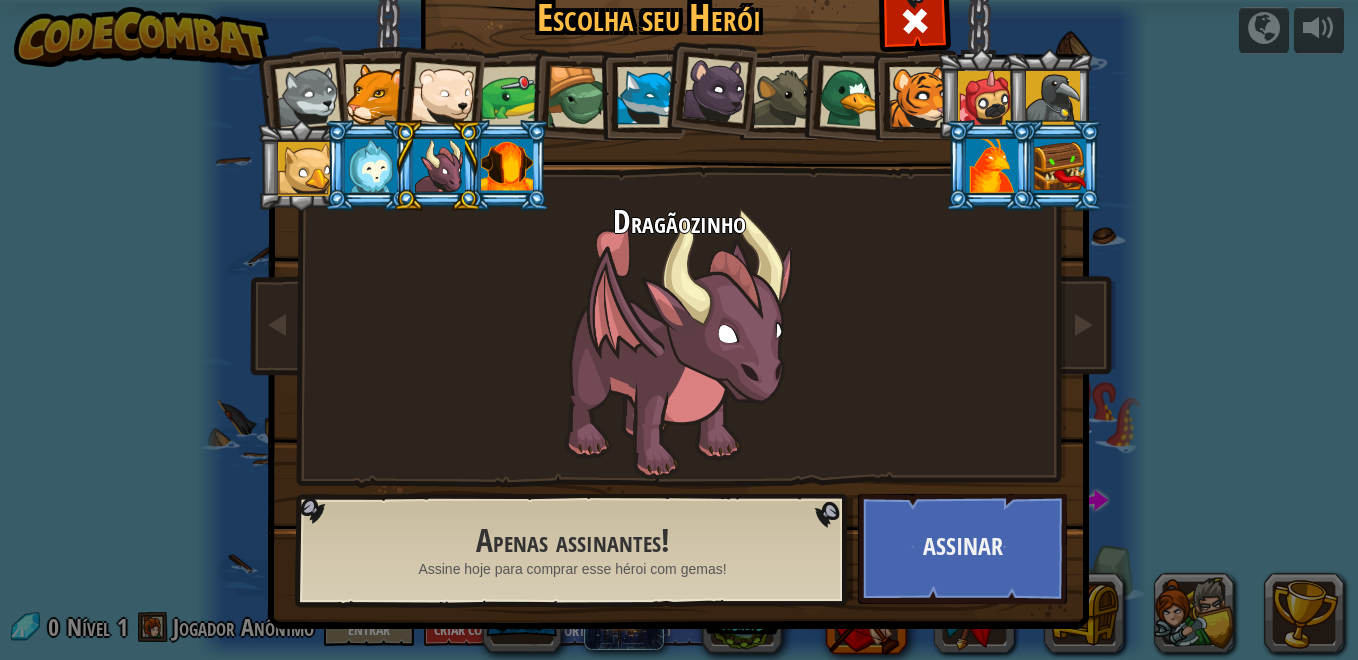 click at bounding box center [919, 97] 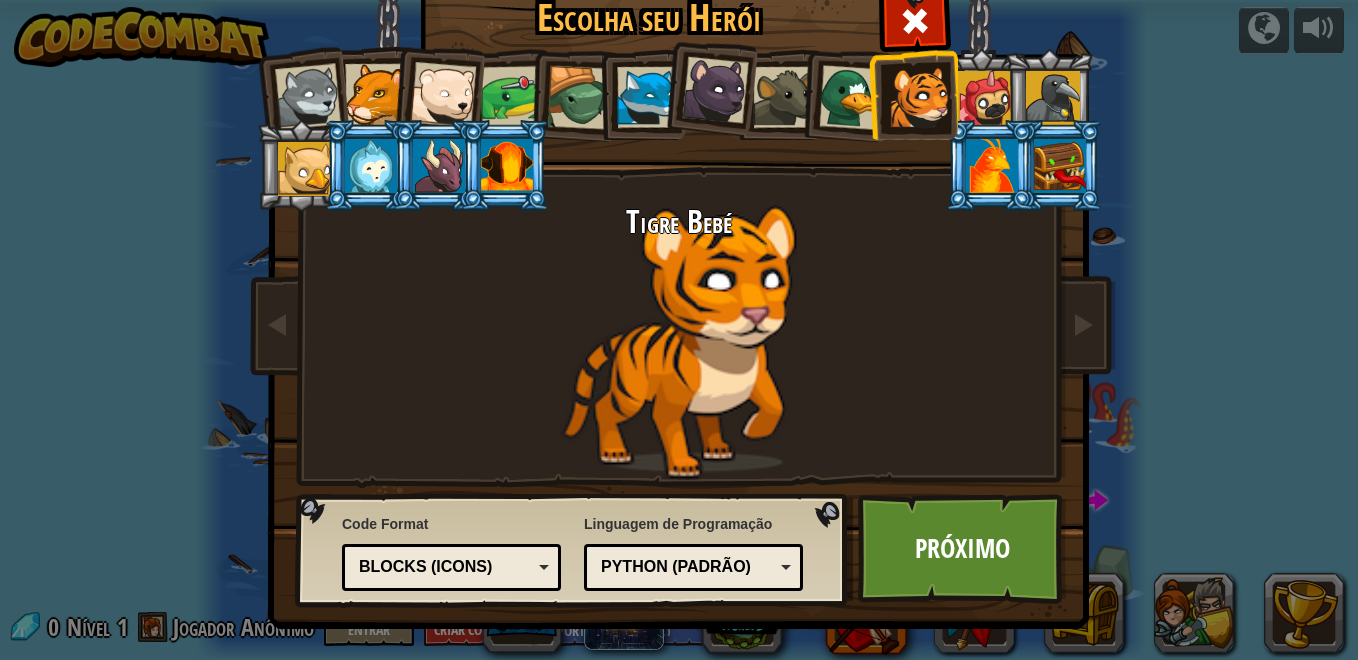 click at bounding box center (371, 166) 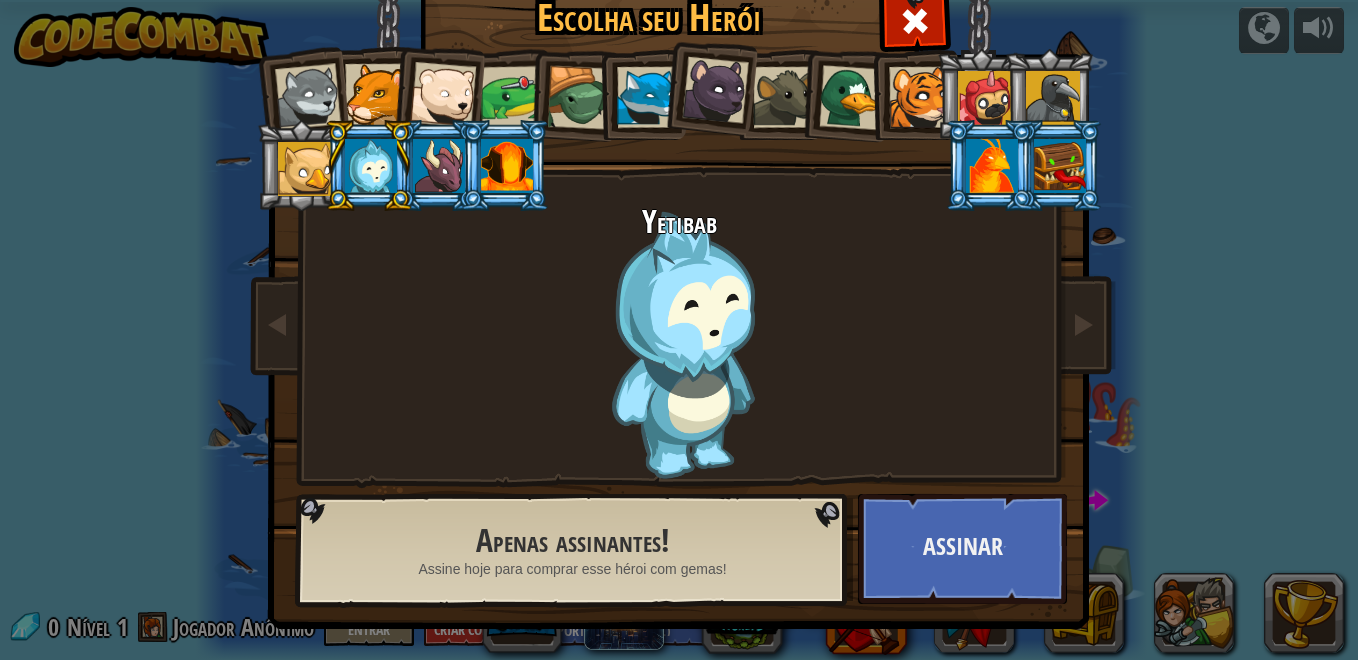 click at bounding box center [443, 95] 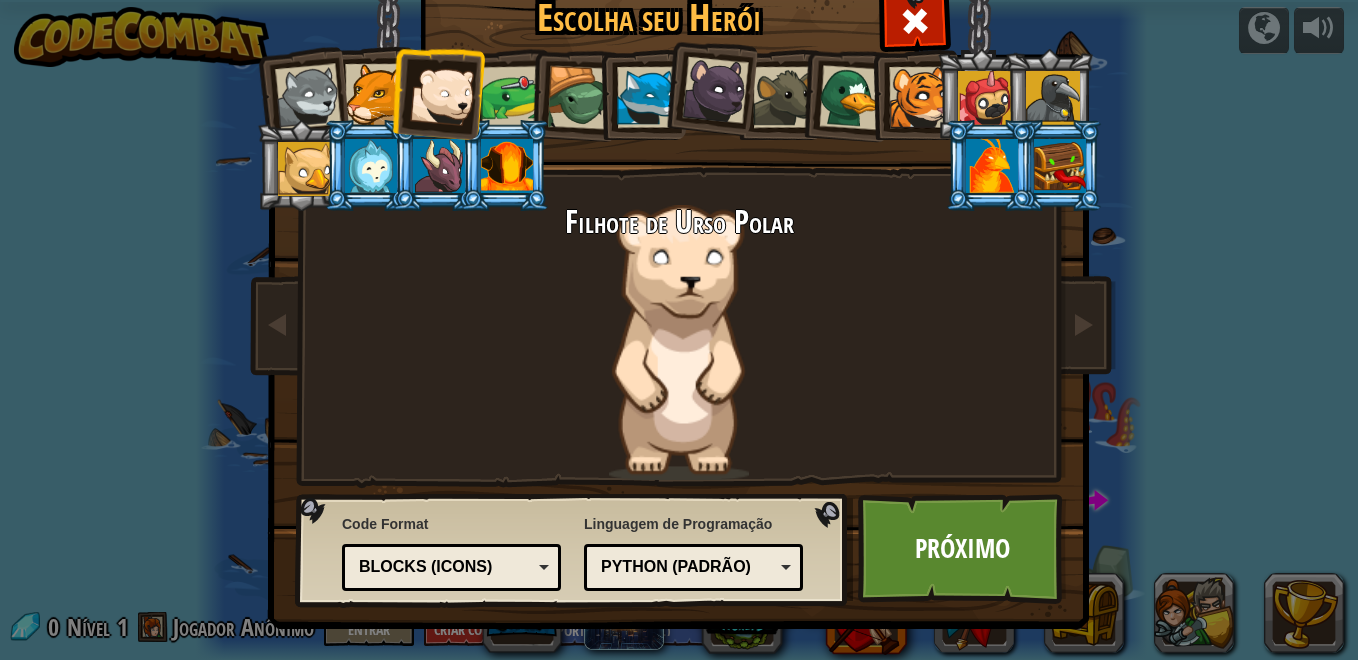 click at bounding box center [919, 97] 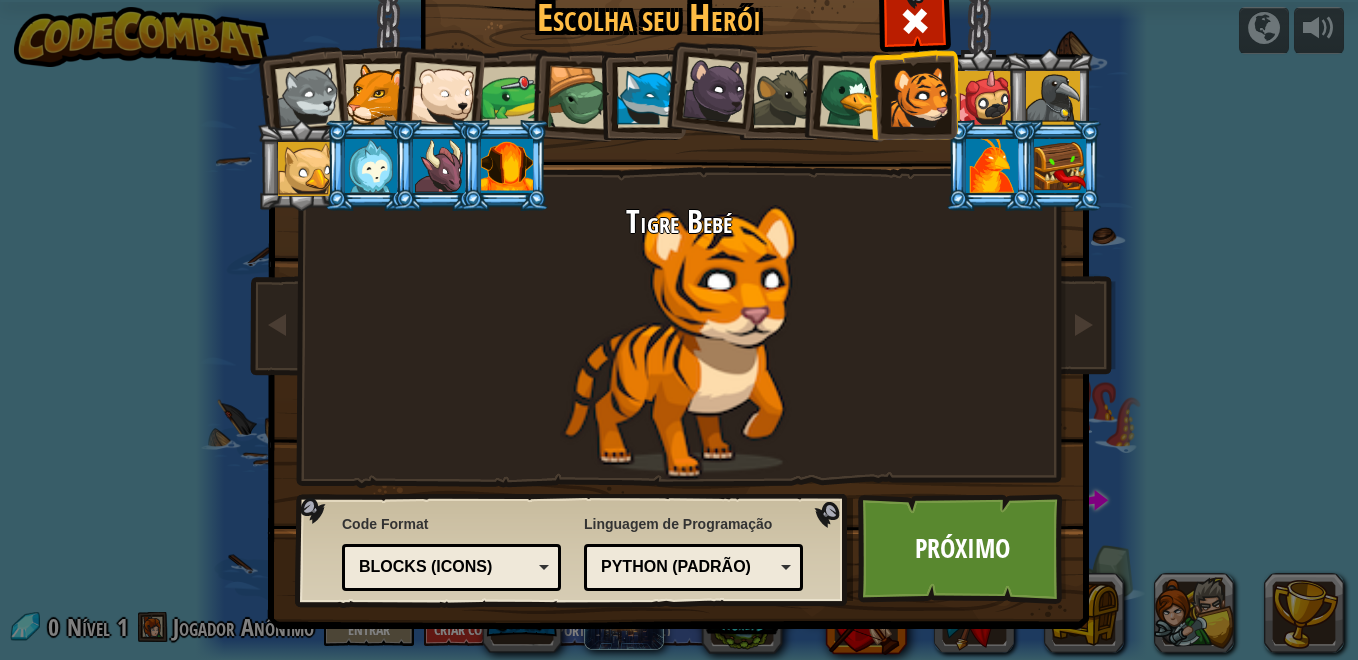 click at bounding box center [851, 97] 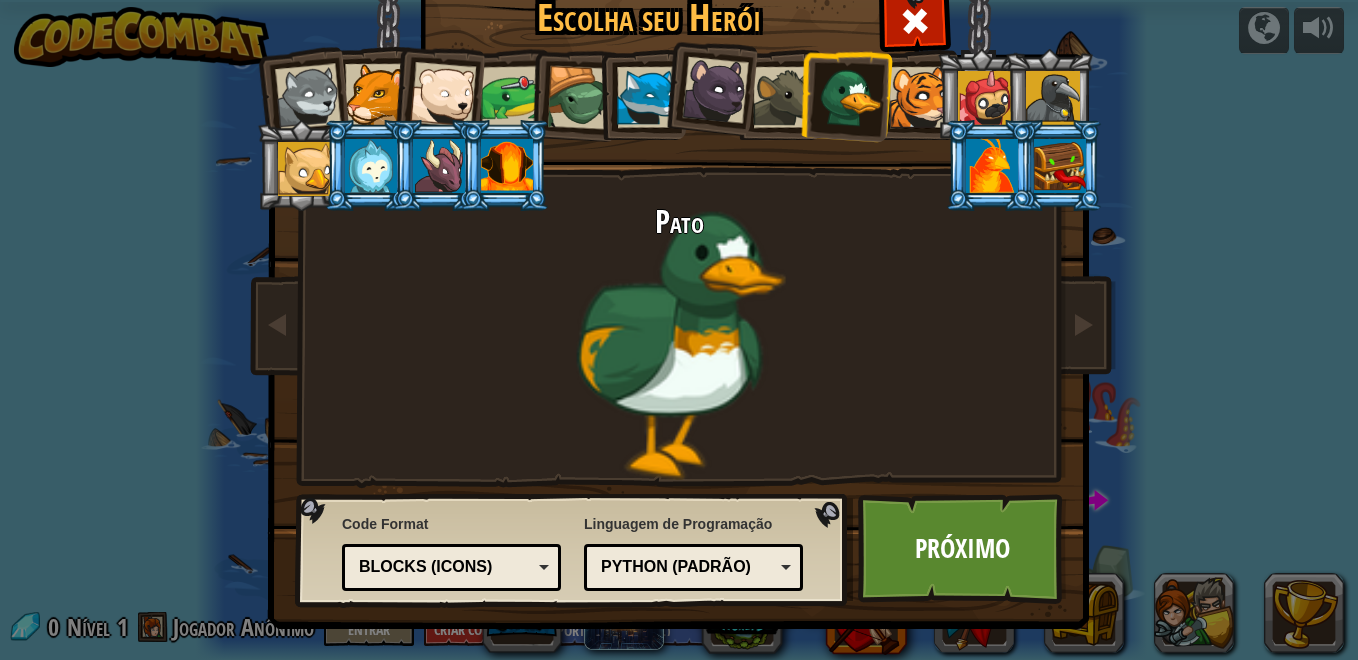 click at bounding box center [919, 97] 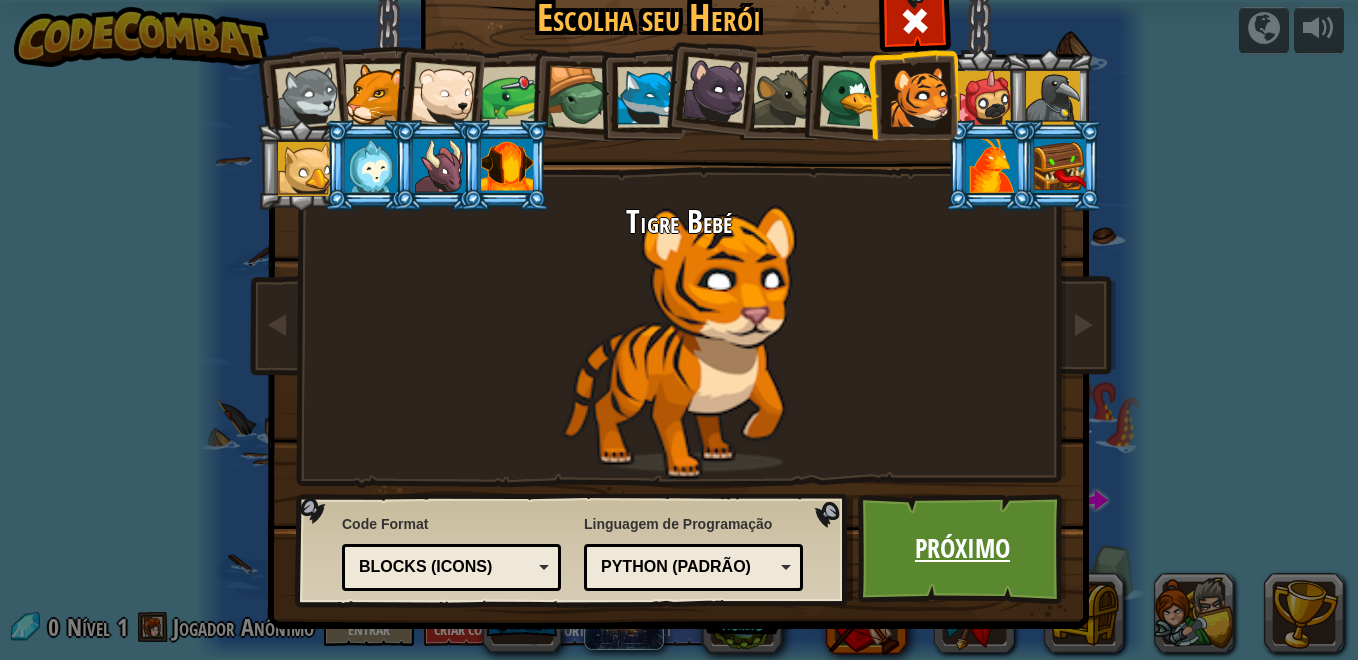 click on "Próximo" at bounding box center (962, 549) 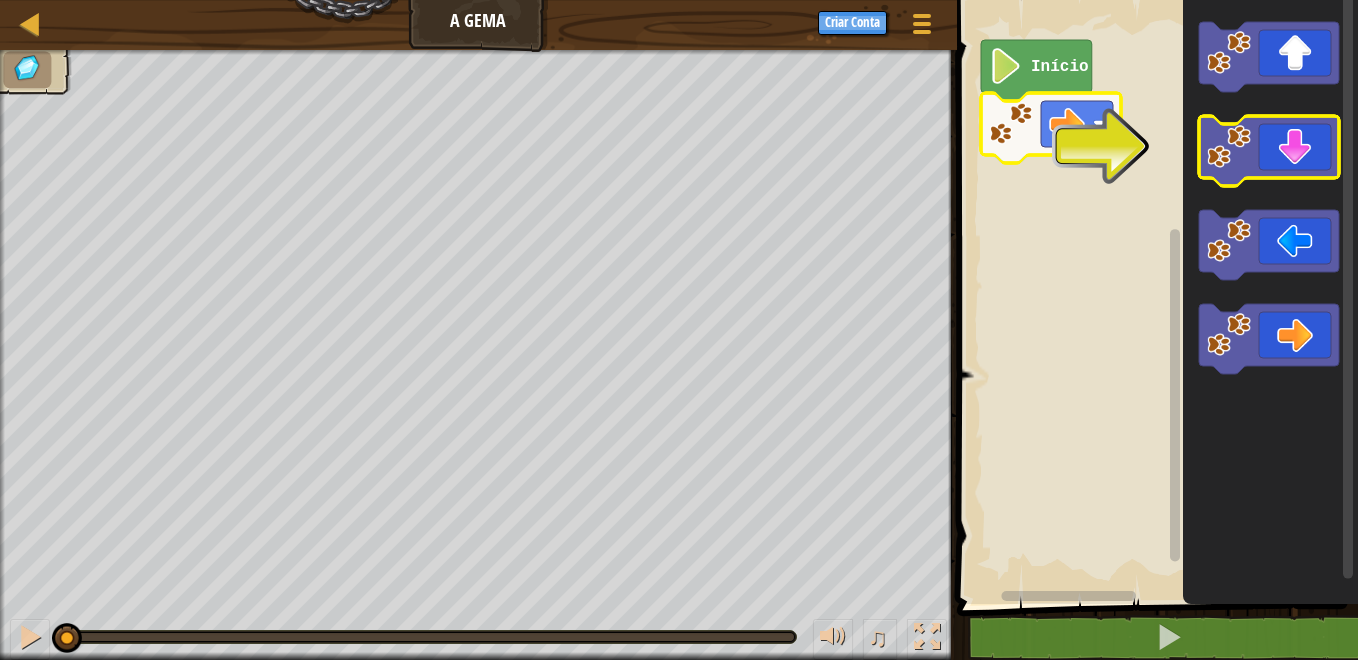 click 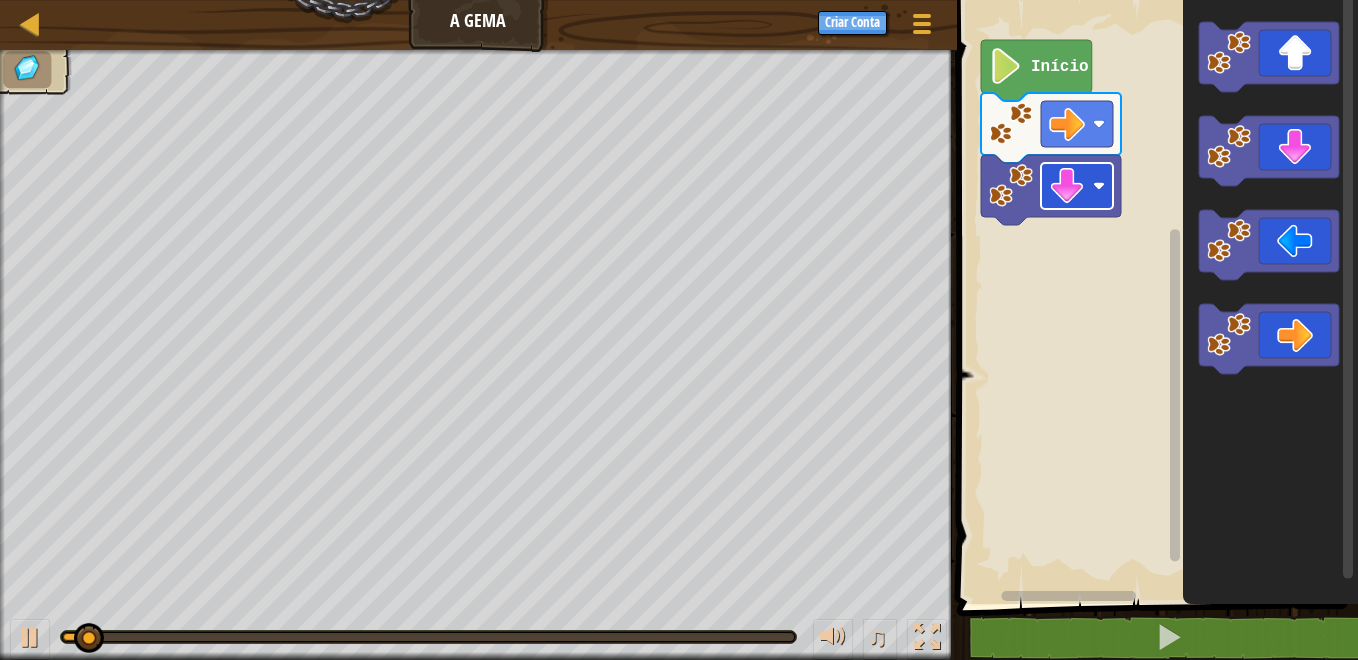 click 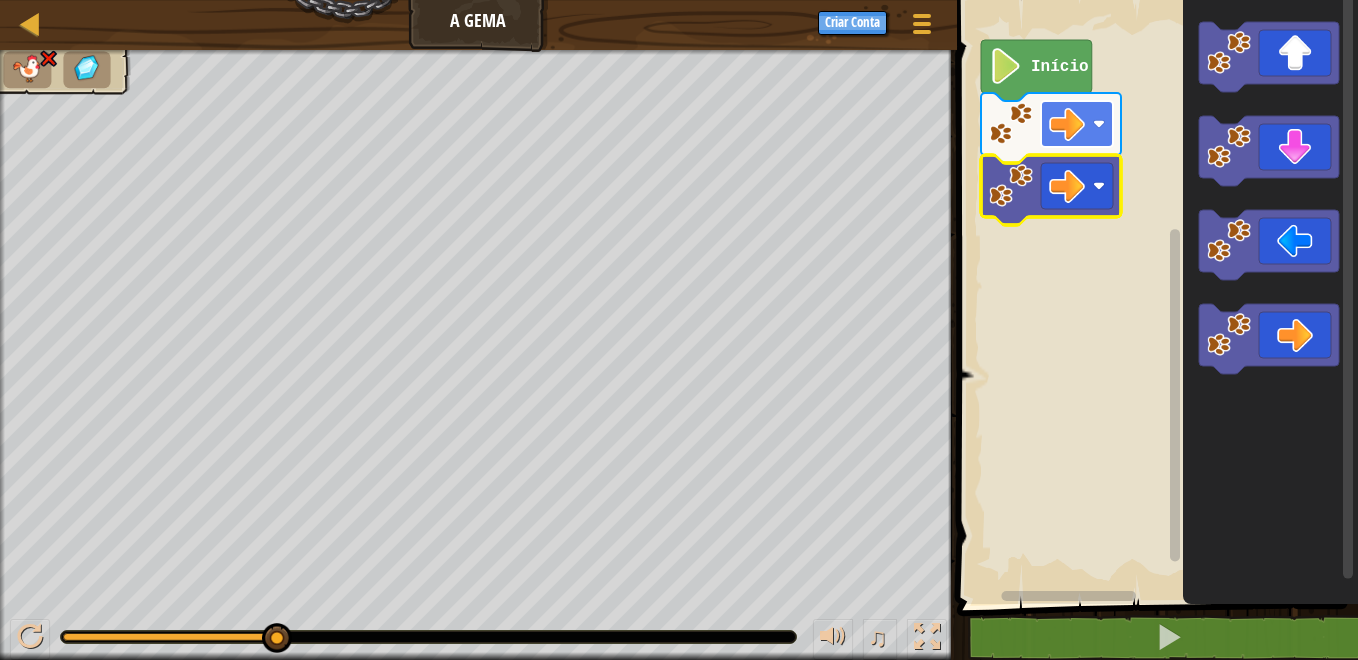 click 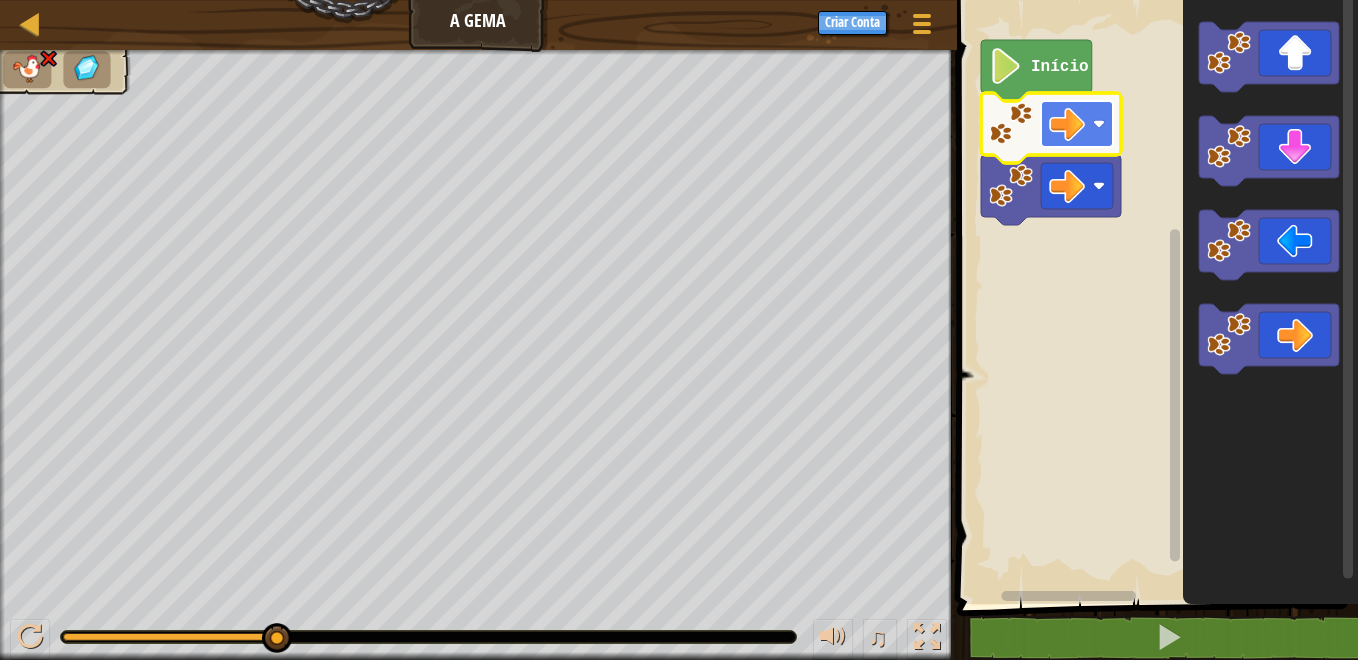 click 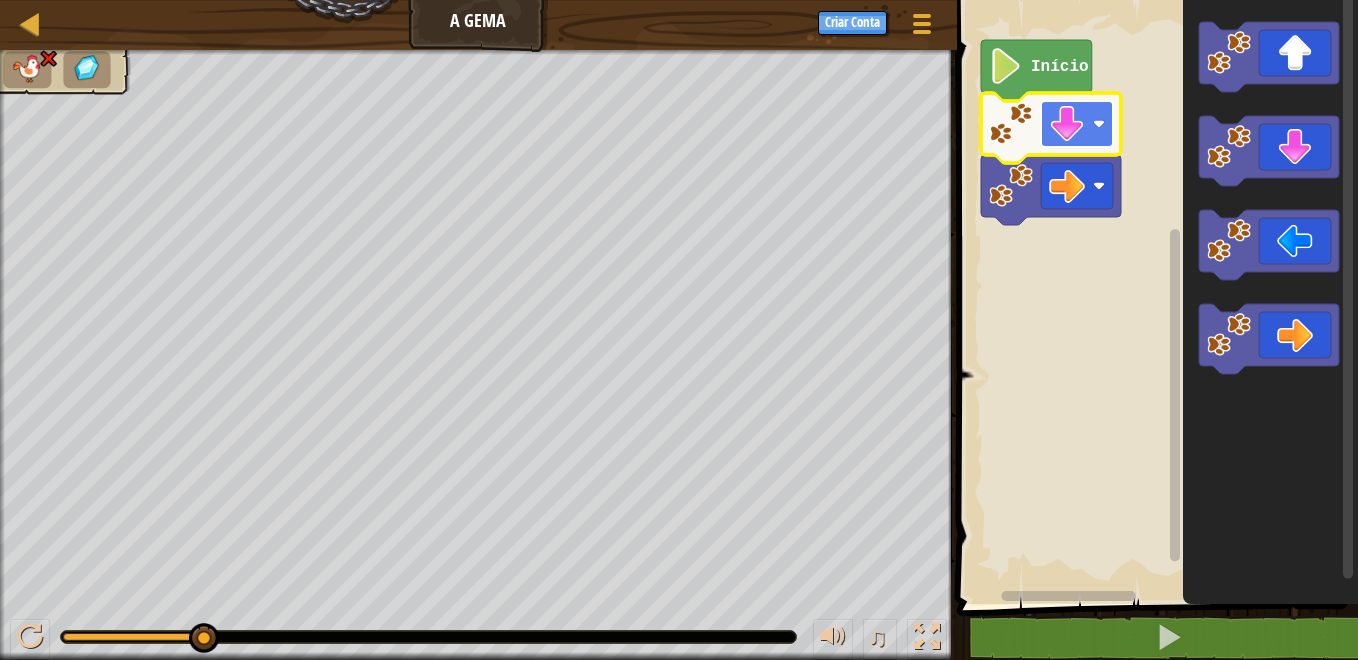 click 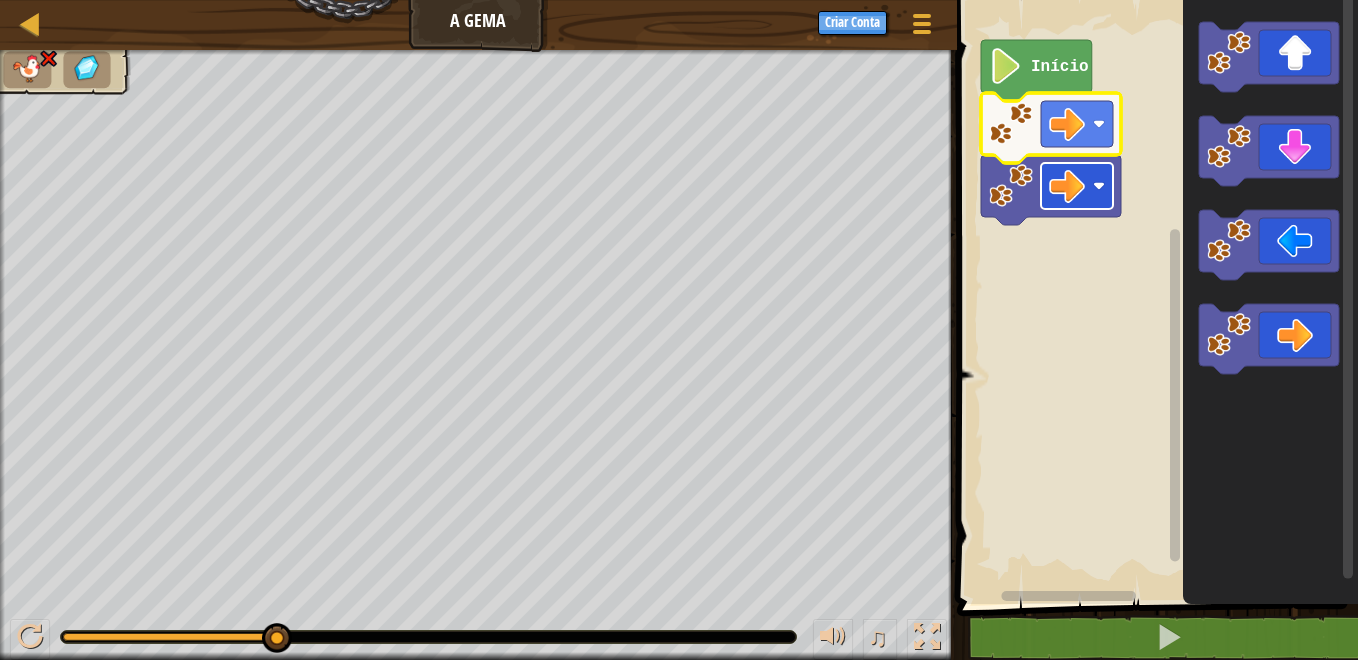 click 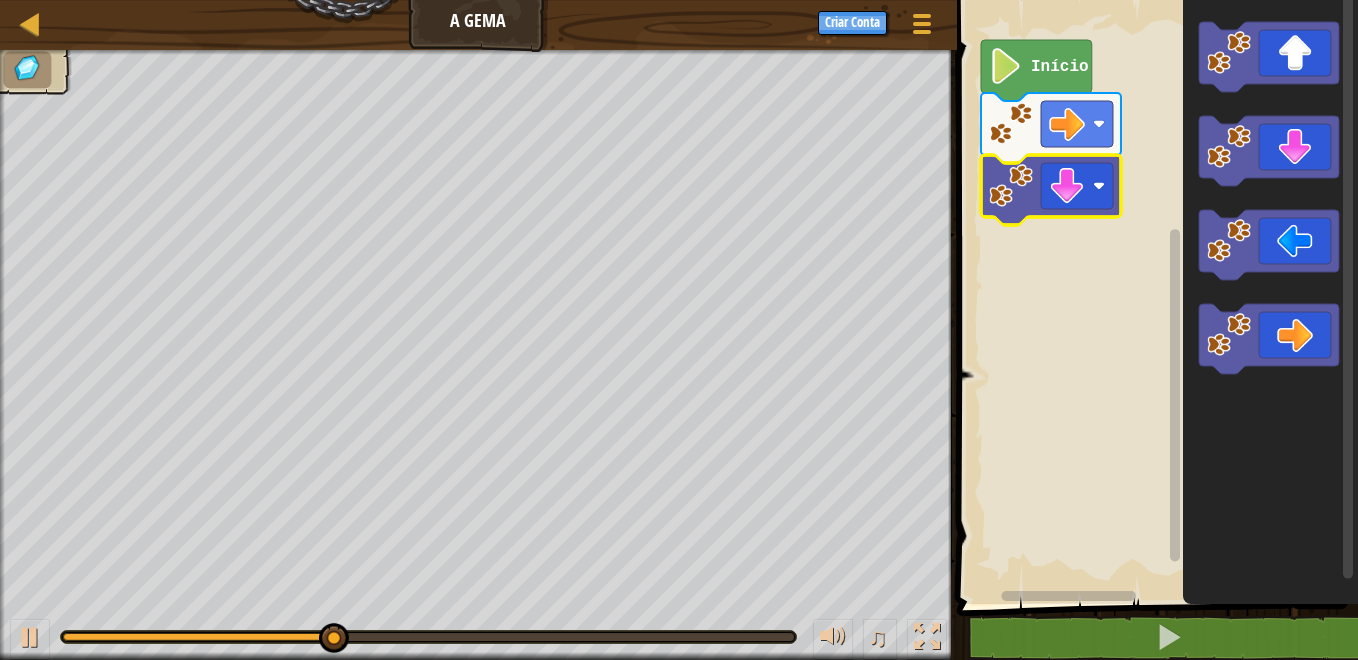 click 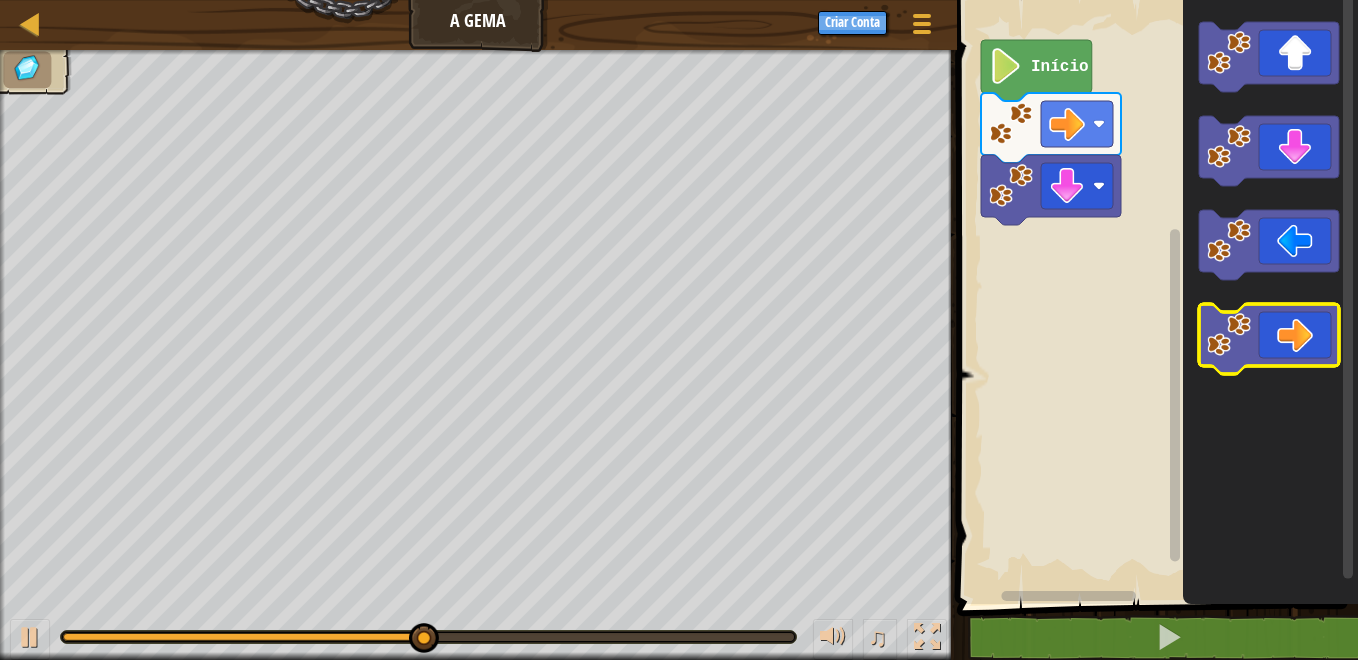 click 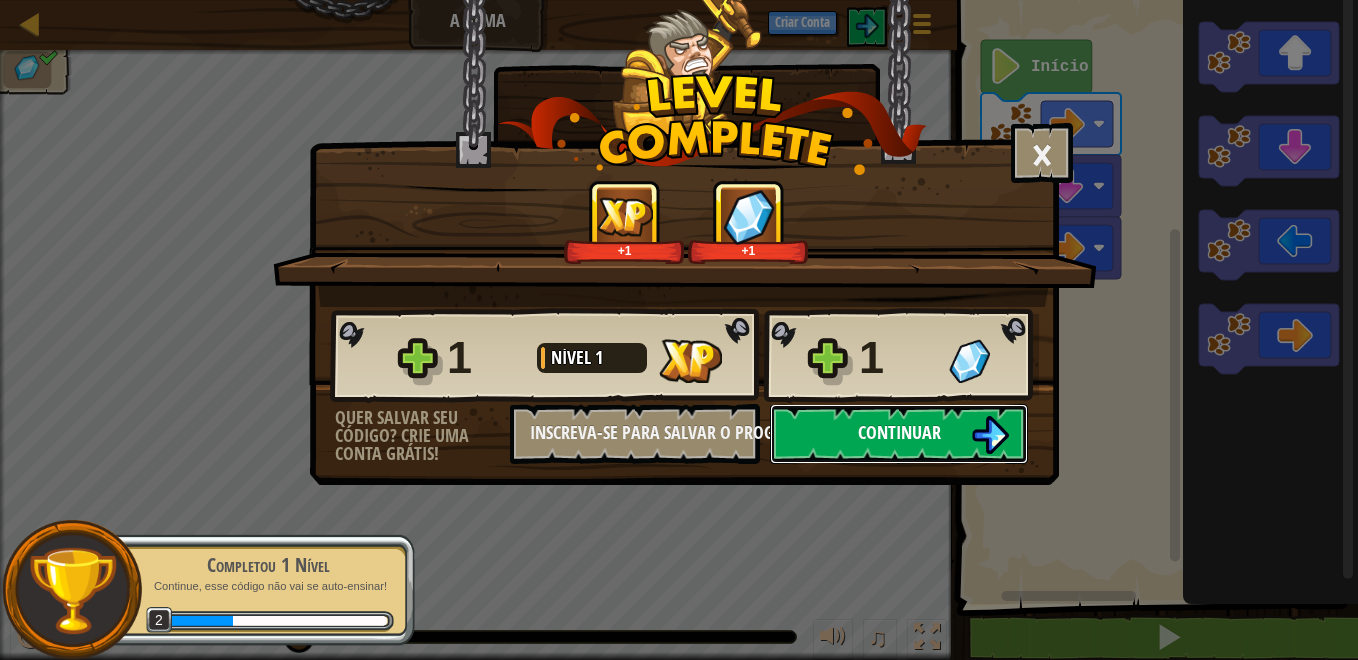 click on "Continuar" at bounding box center (899, 432) 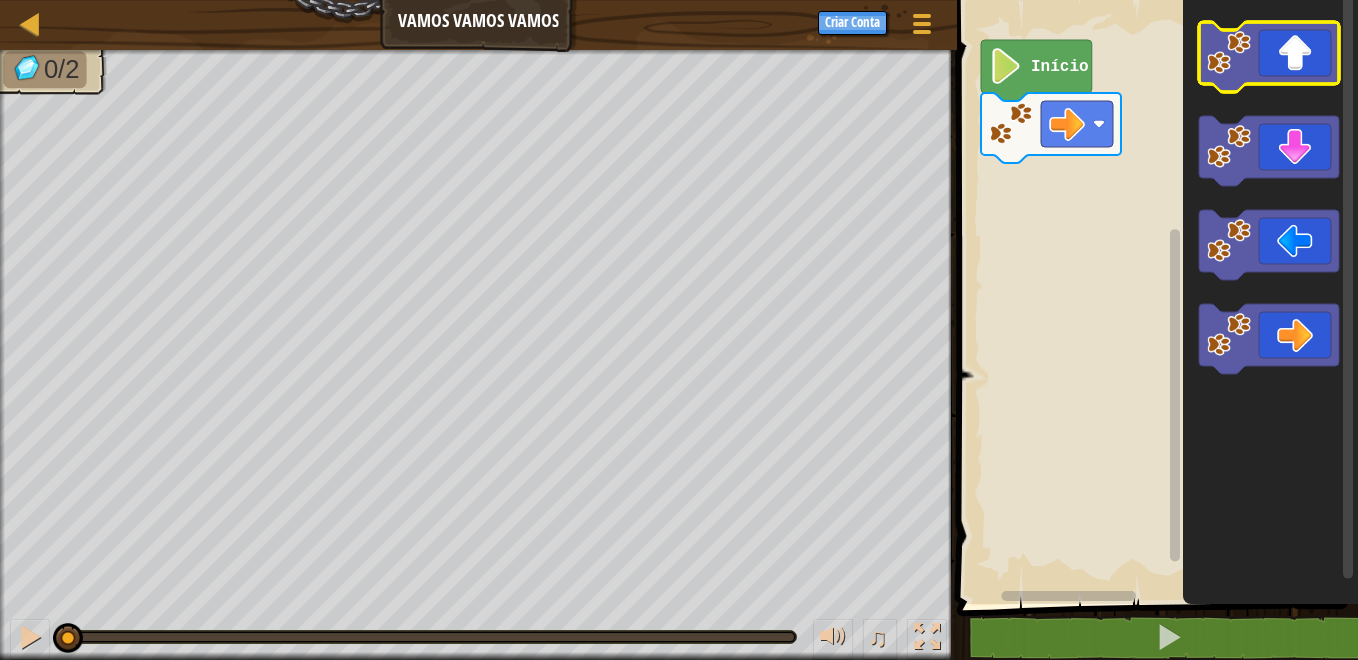 click 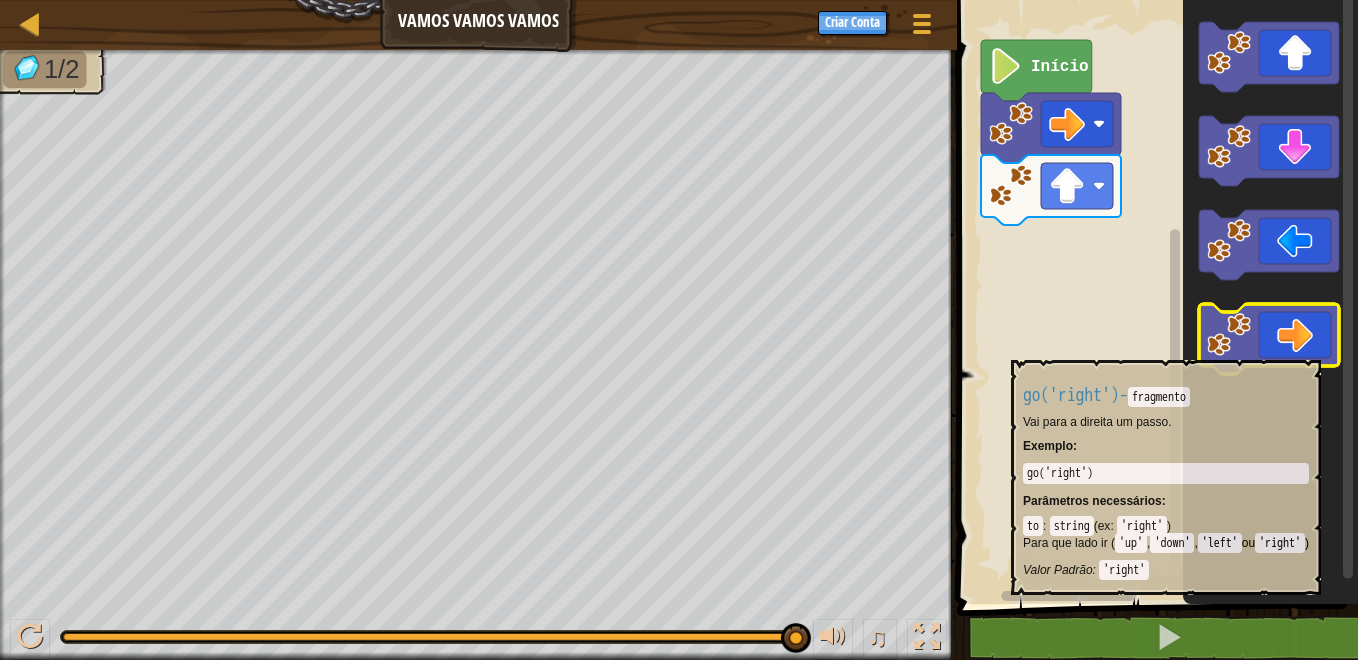 click 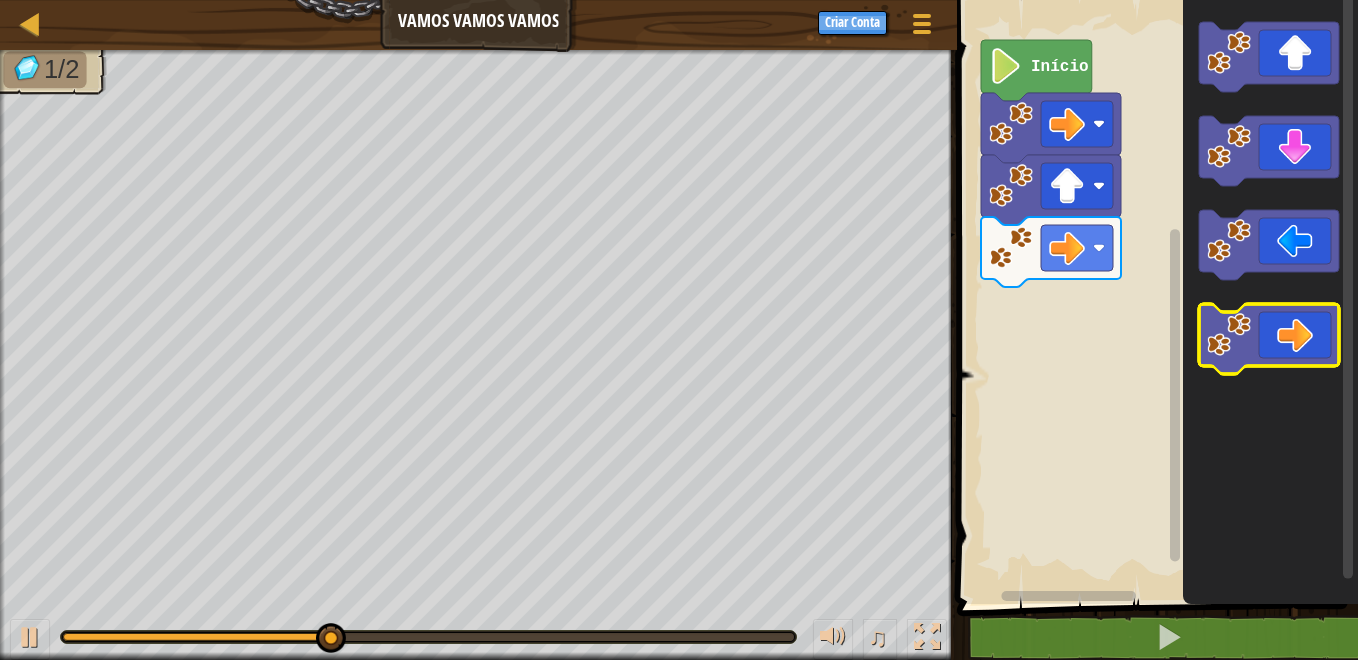 click 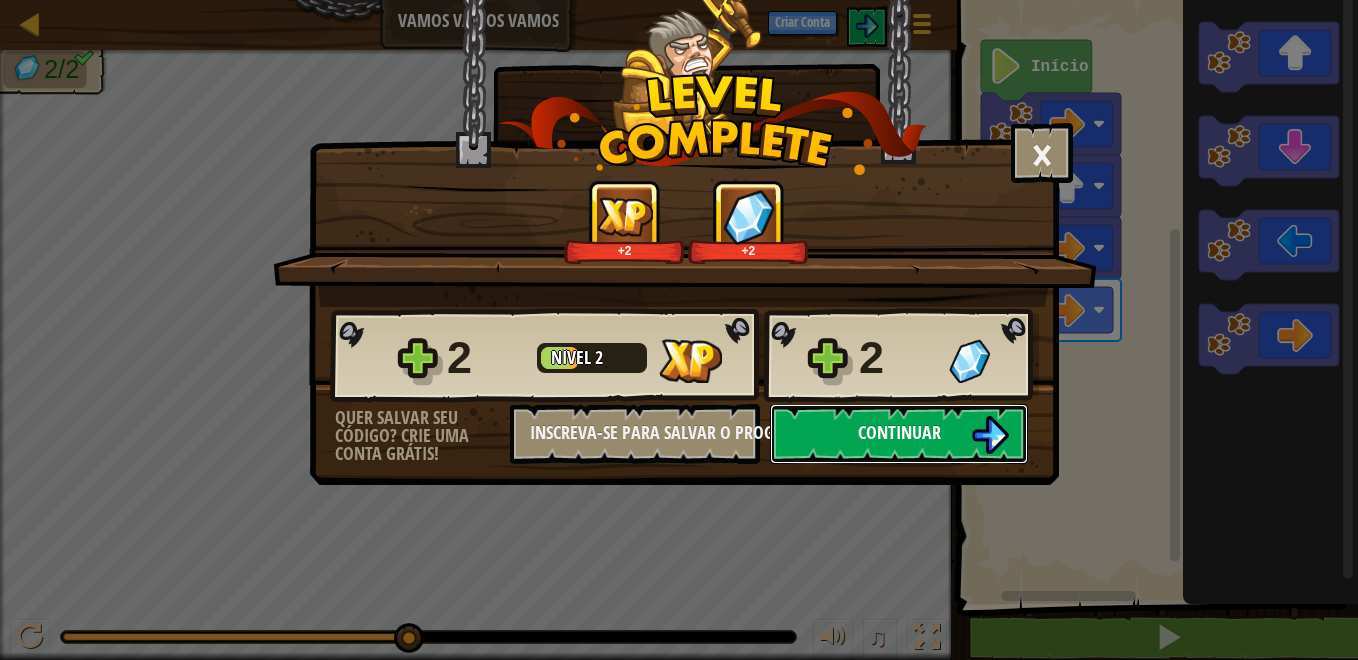 click on "Continuar" at bounding box center [899, 434] 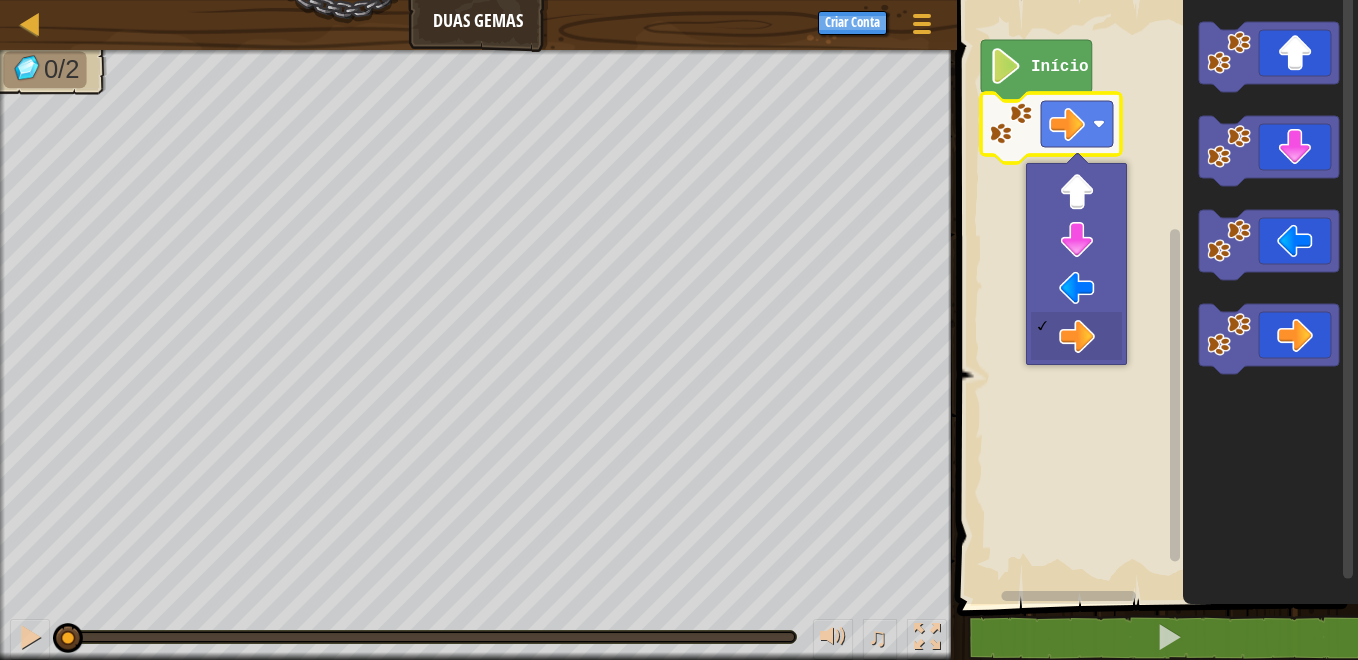 click 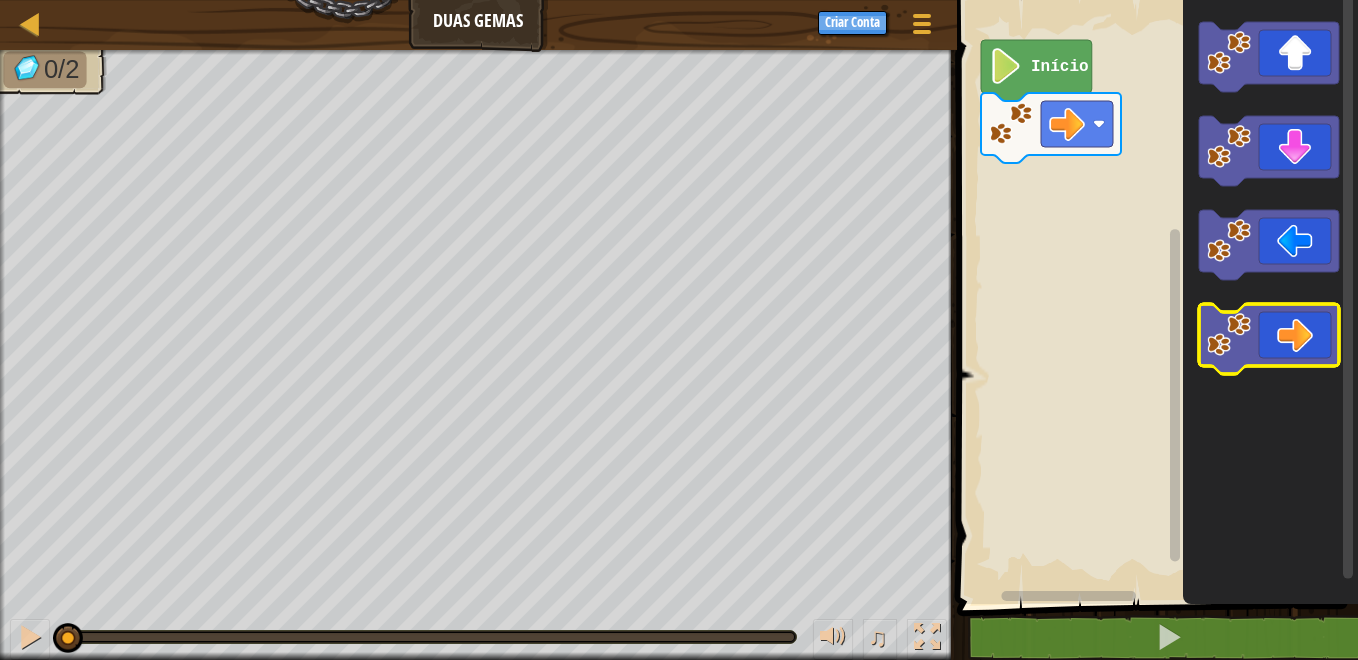 click 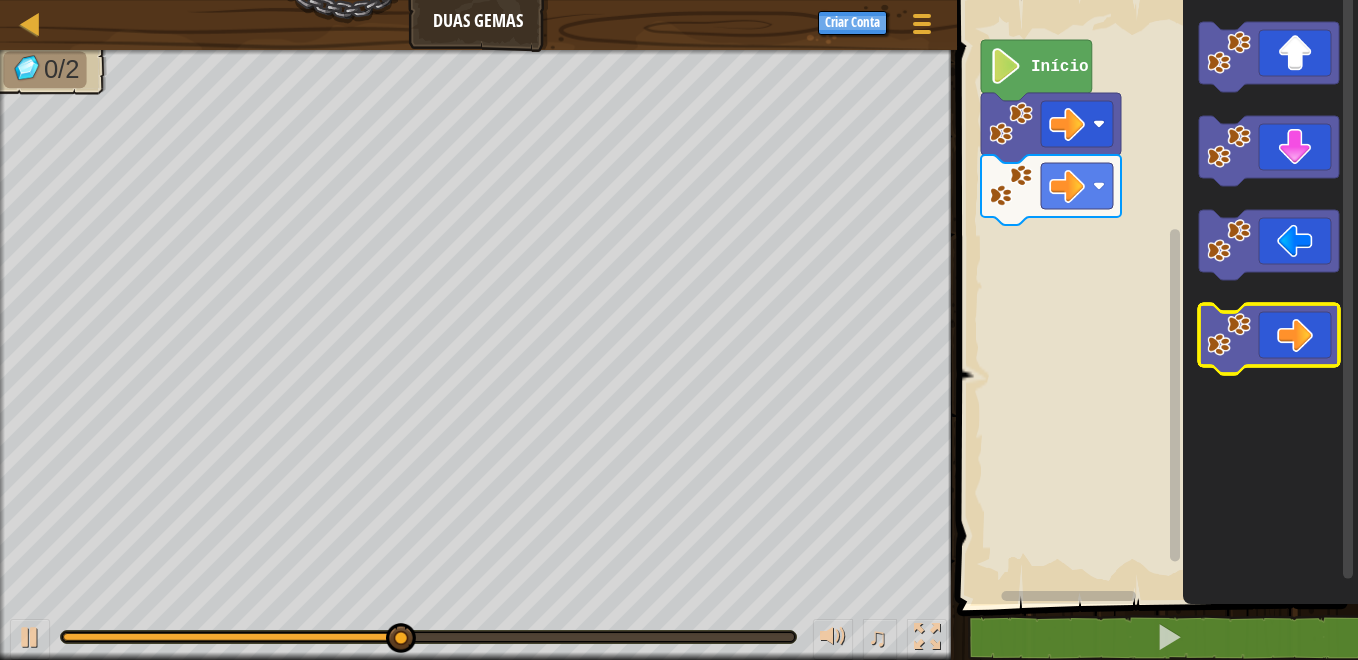 click 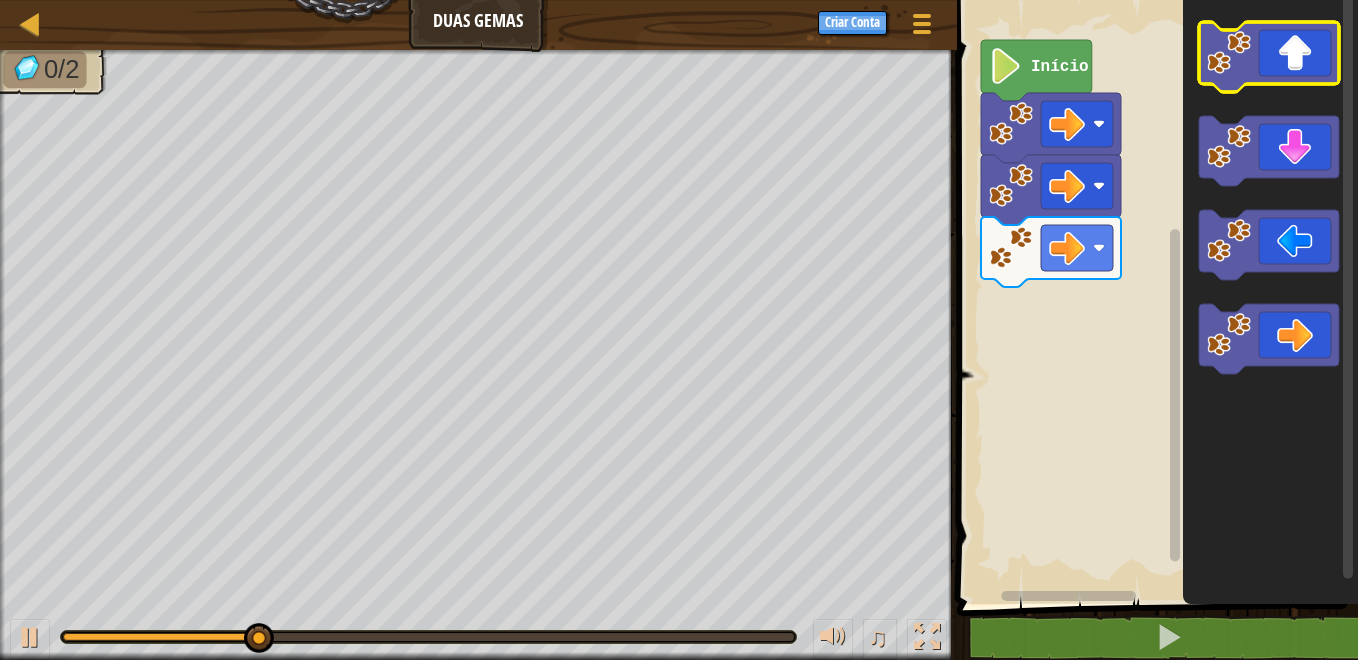 click 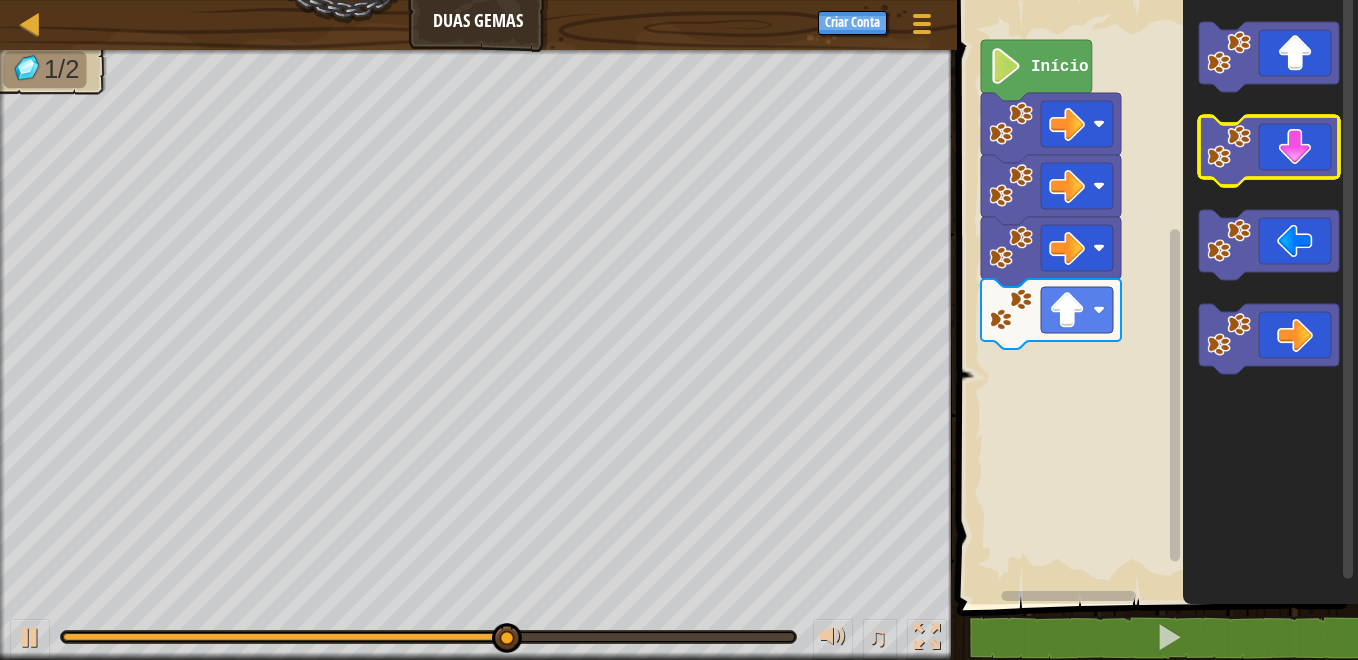 click 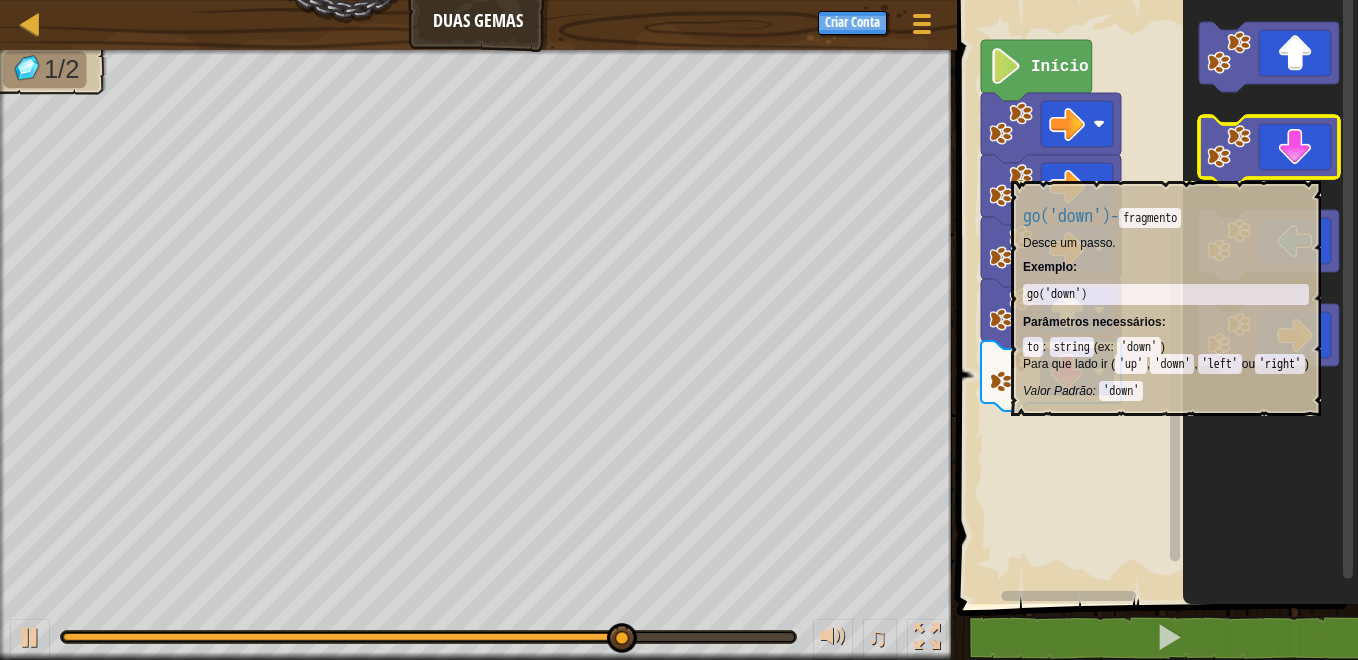 click 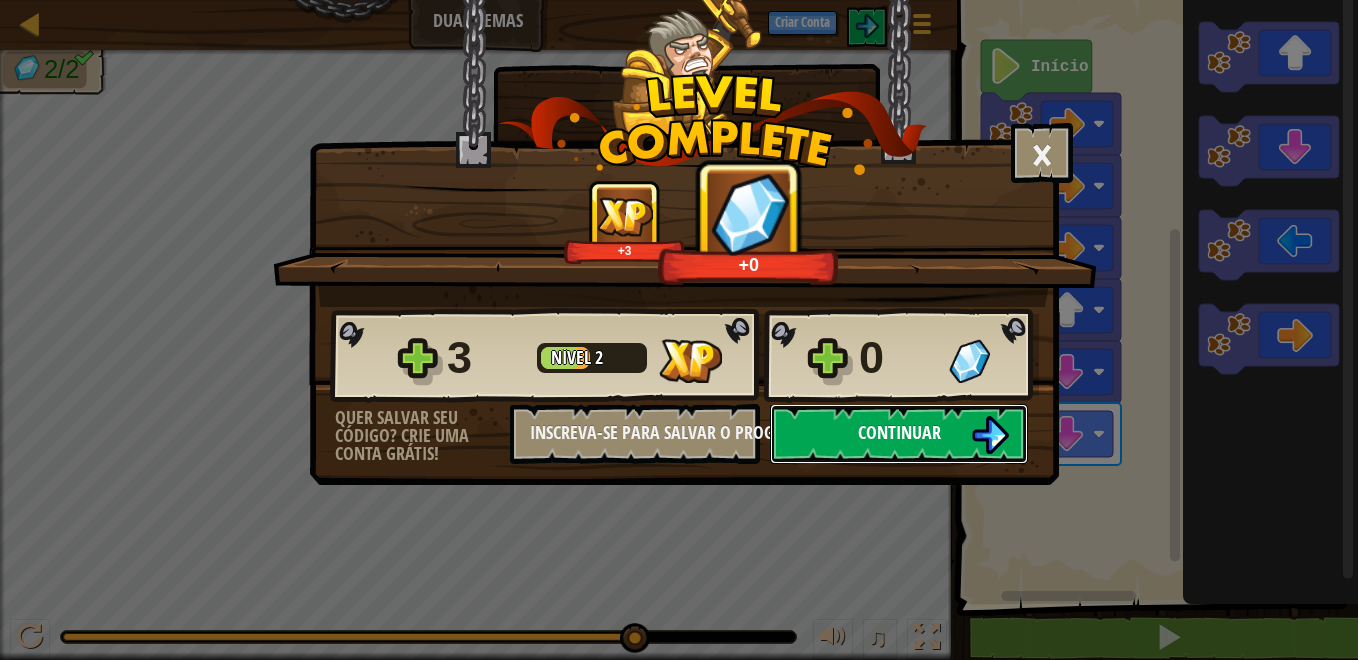 click on "Continuar" at bounding box center [899, 434] 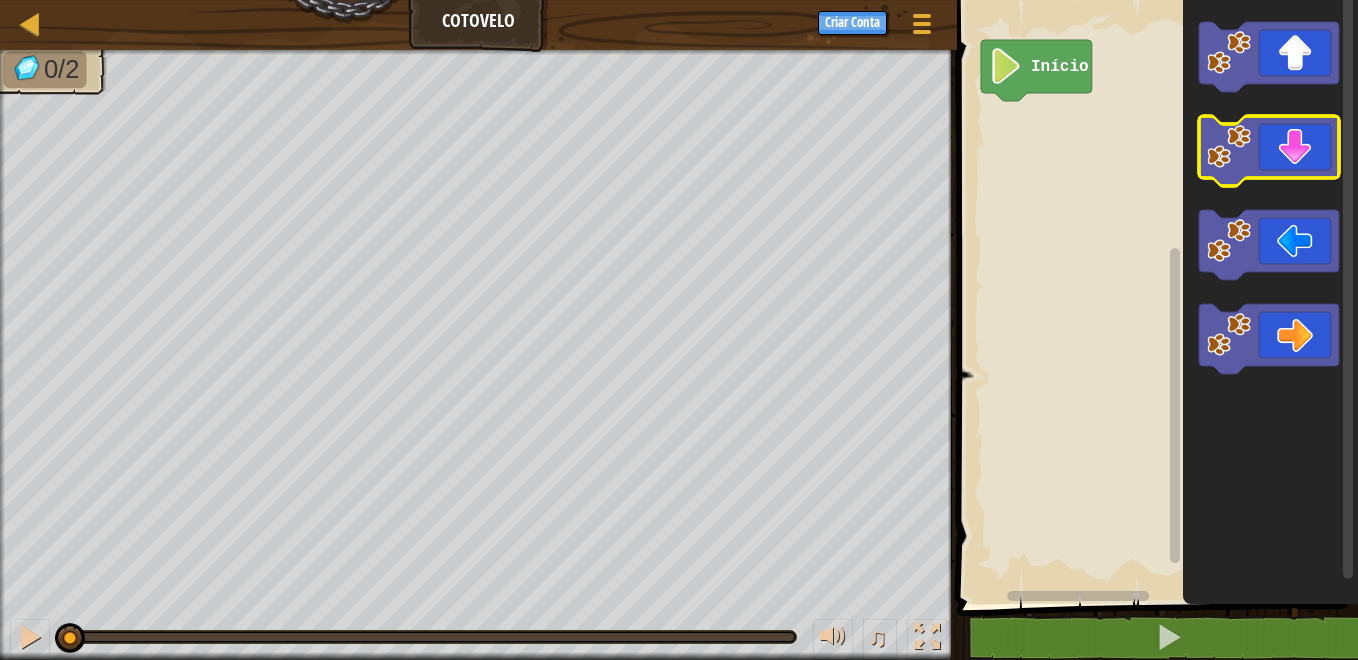 click 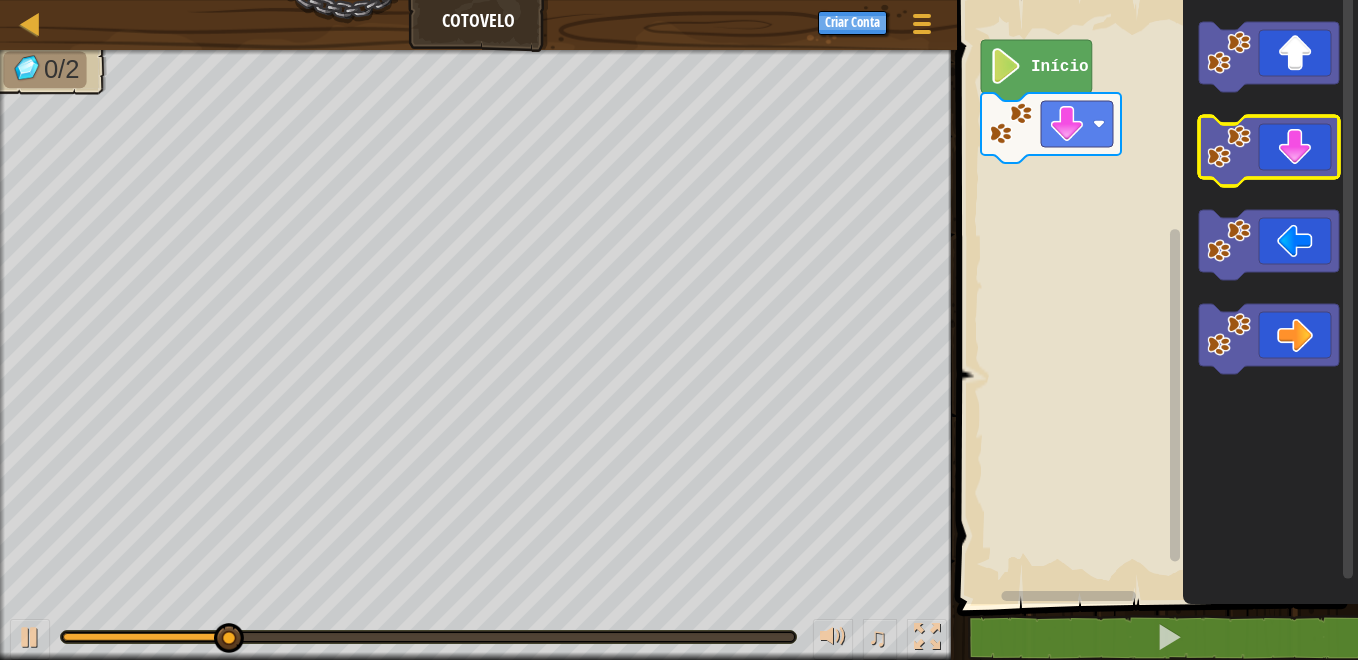 click 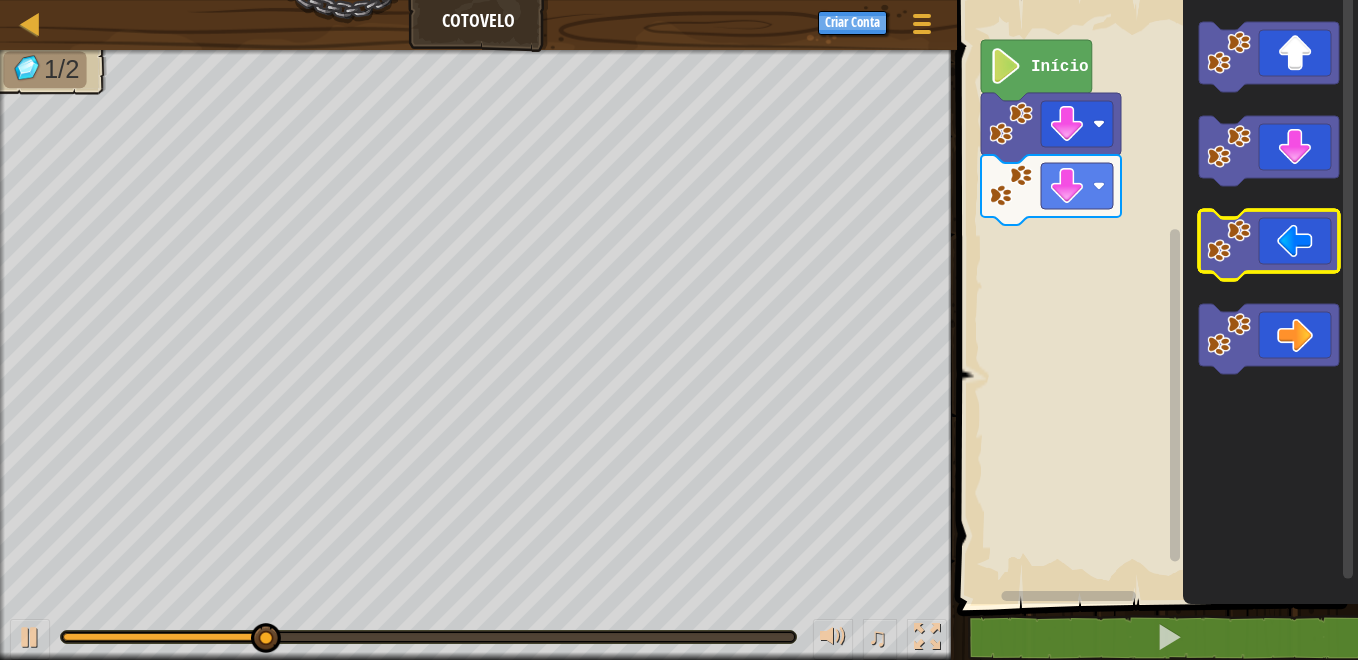 click 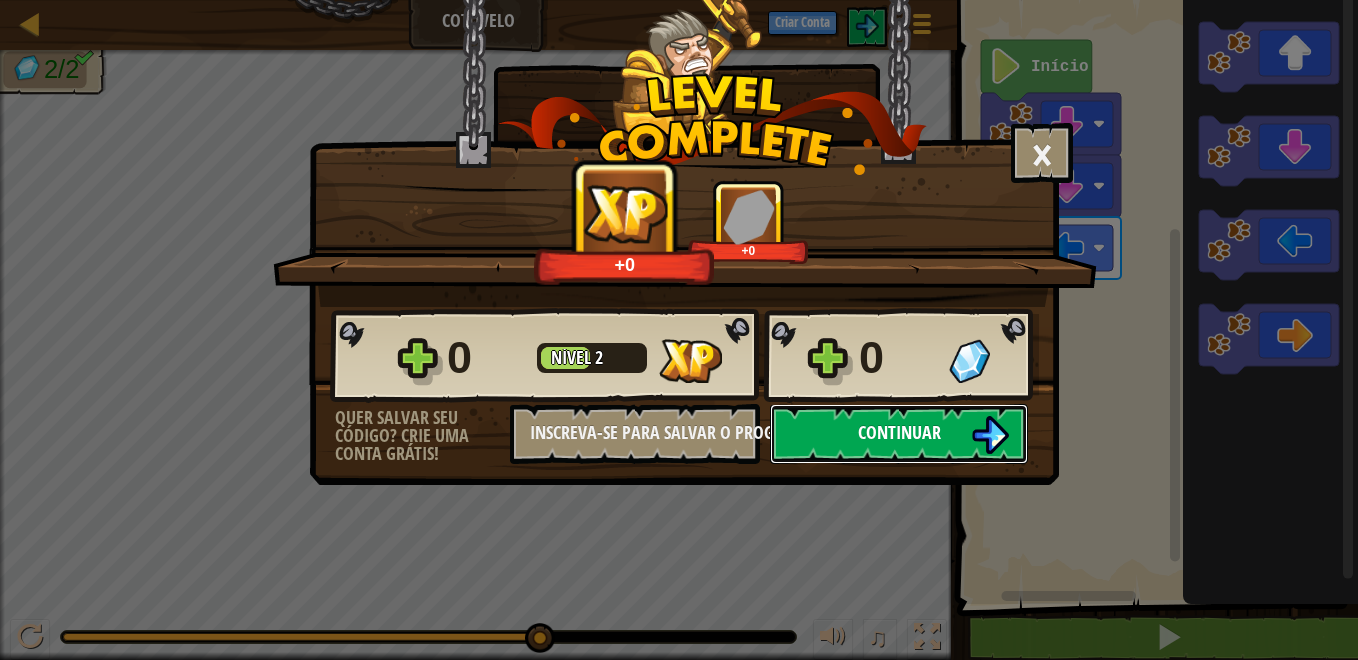 click on "Continuar" at bounding box center (899, 434) 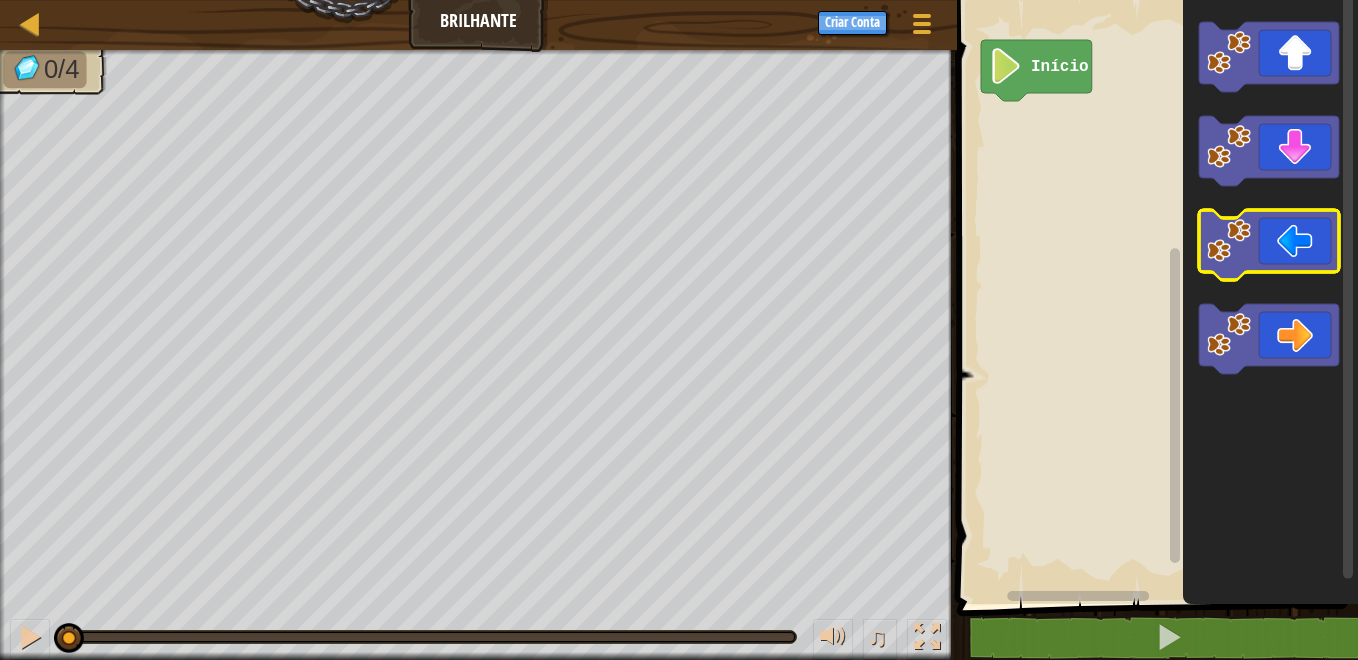 click 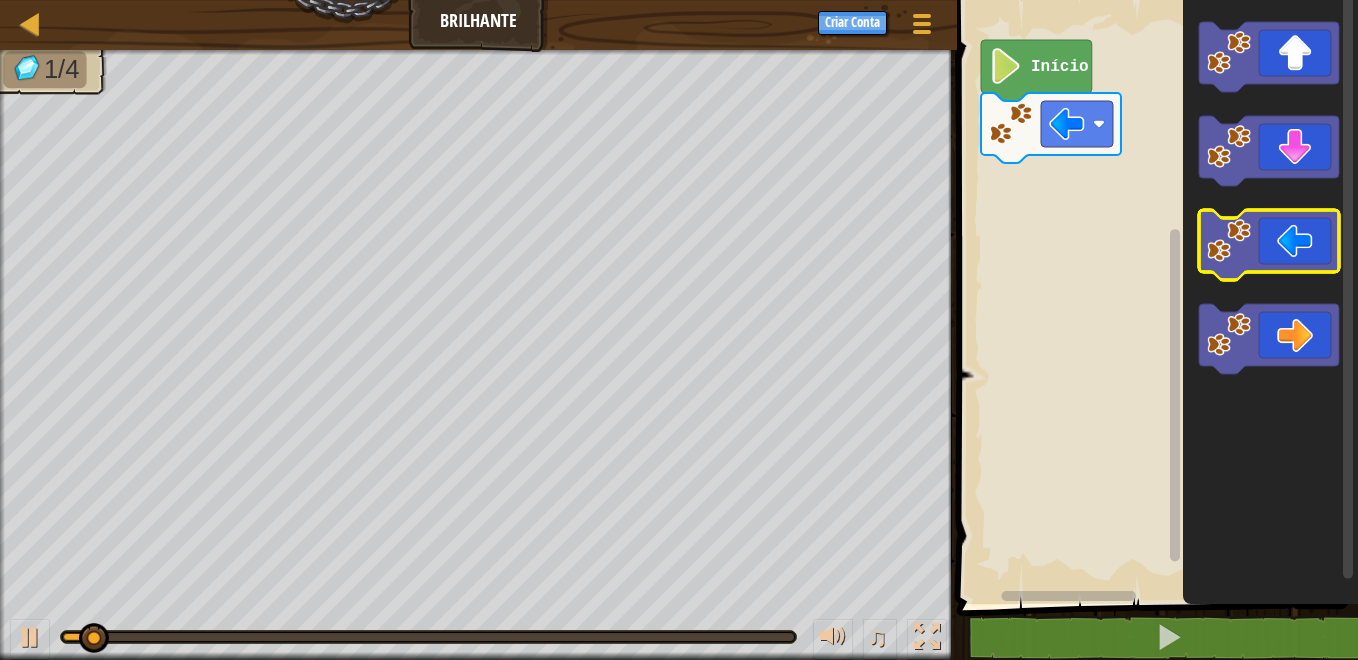 click 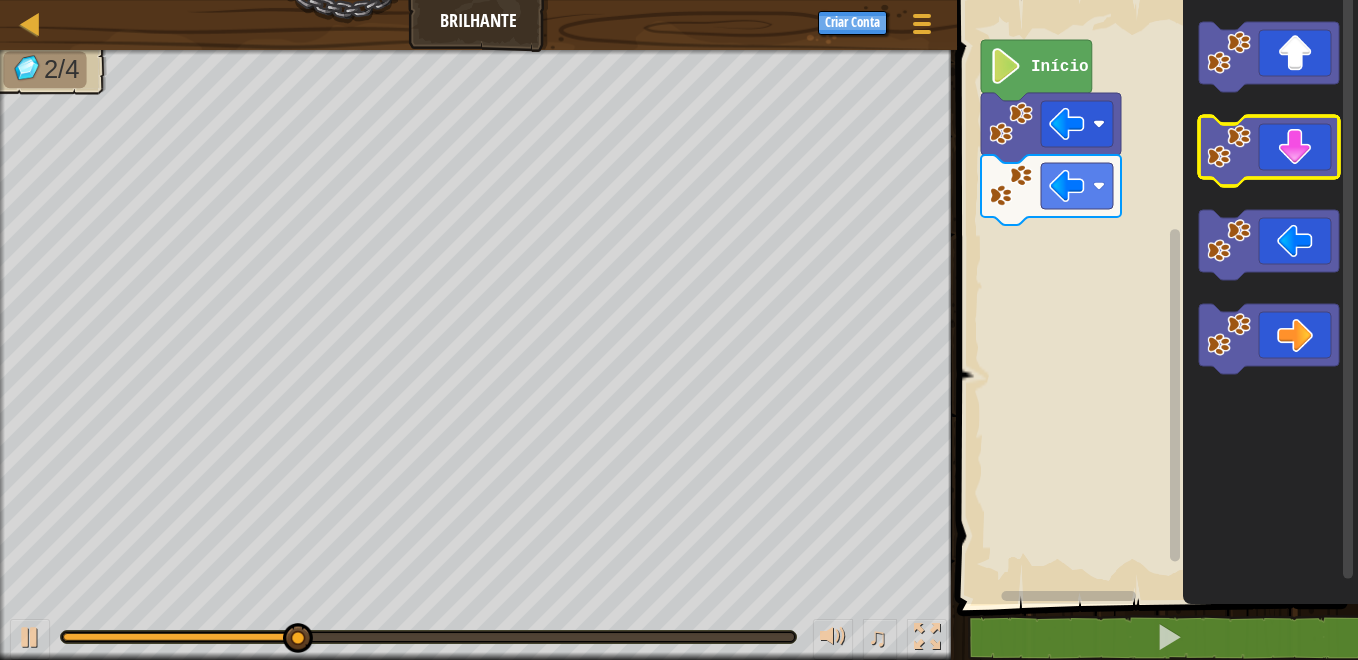 click 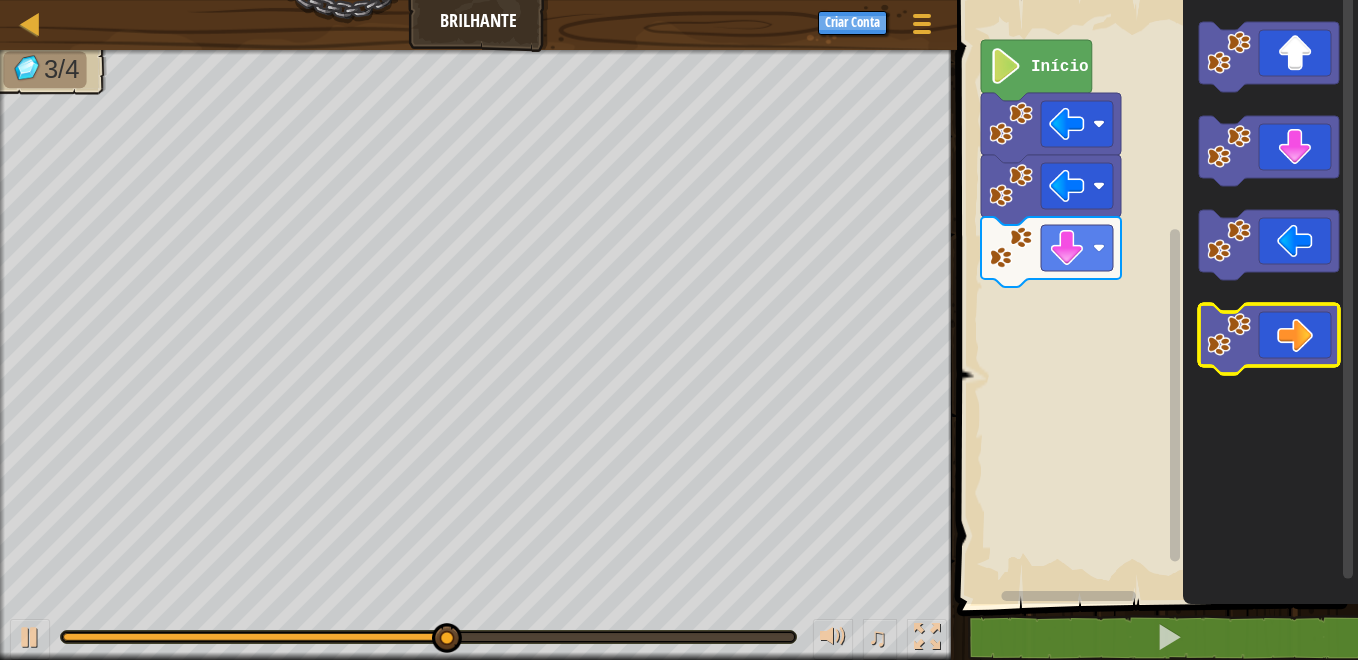 click 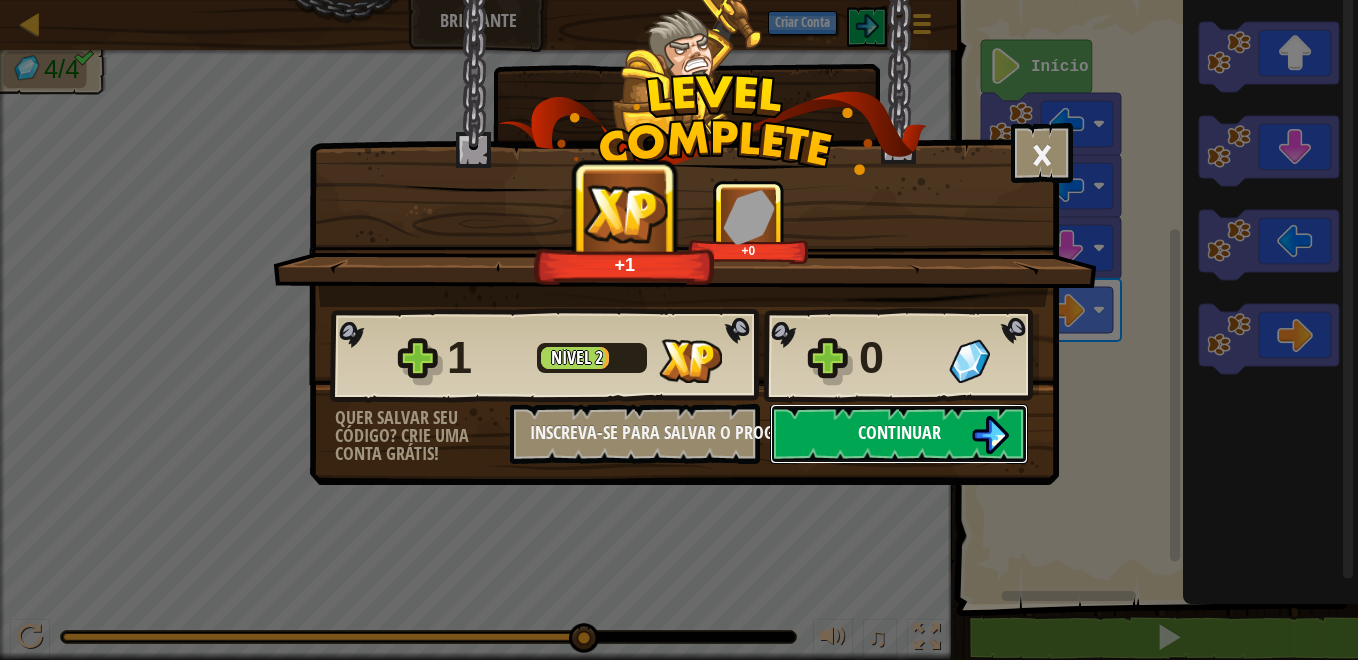 click on "Continuar" at bounding box center [899, 432] 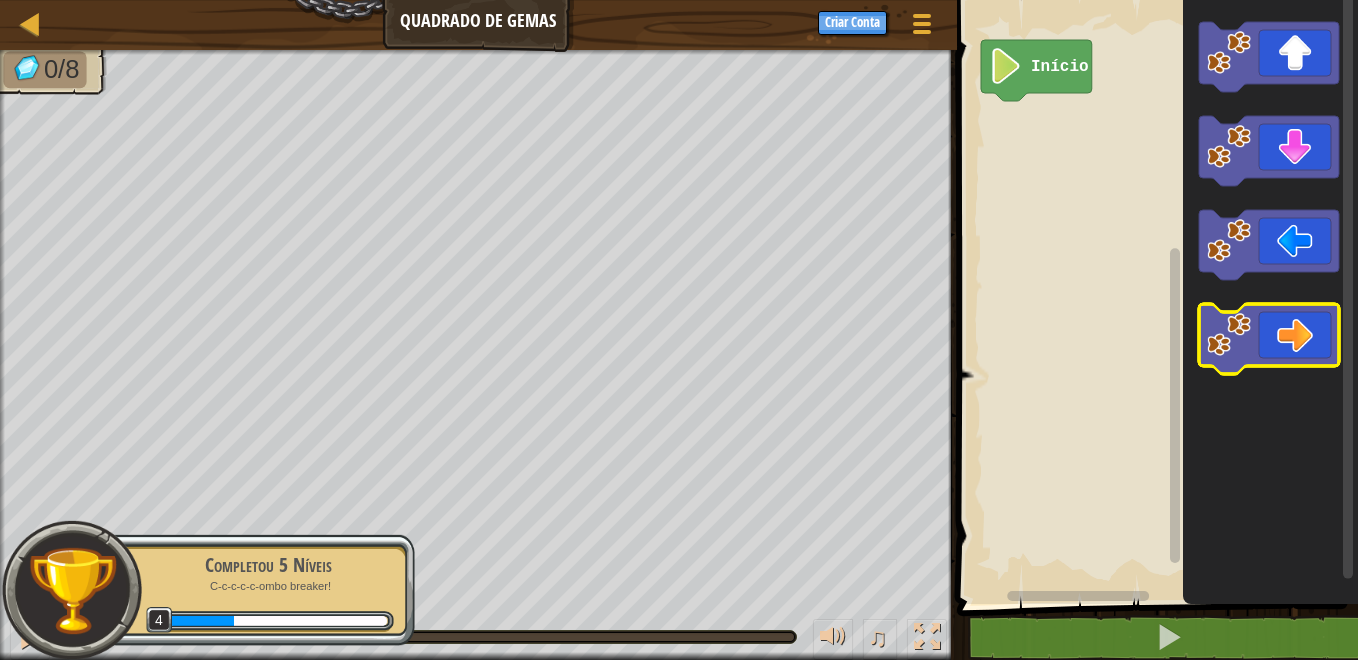 click 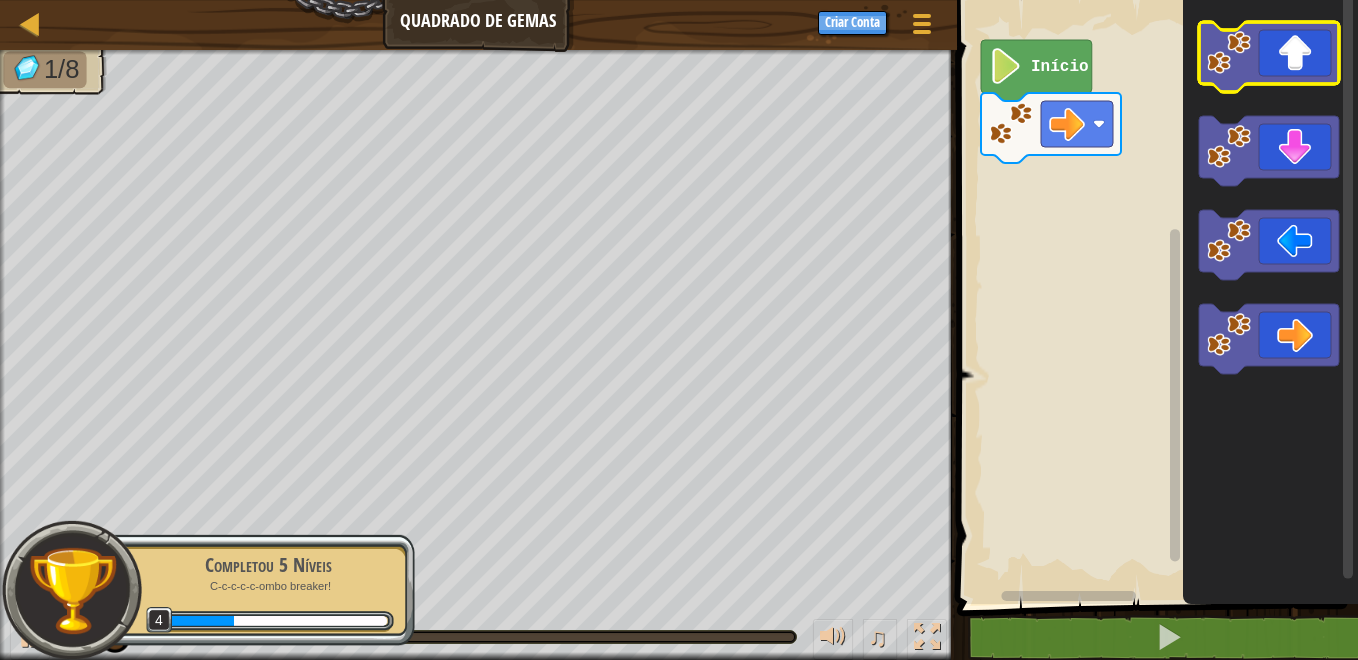 click 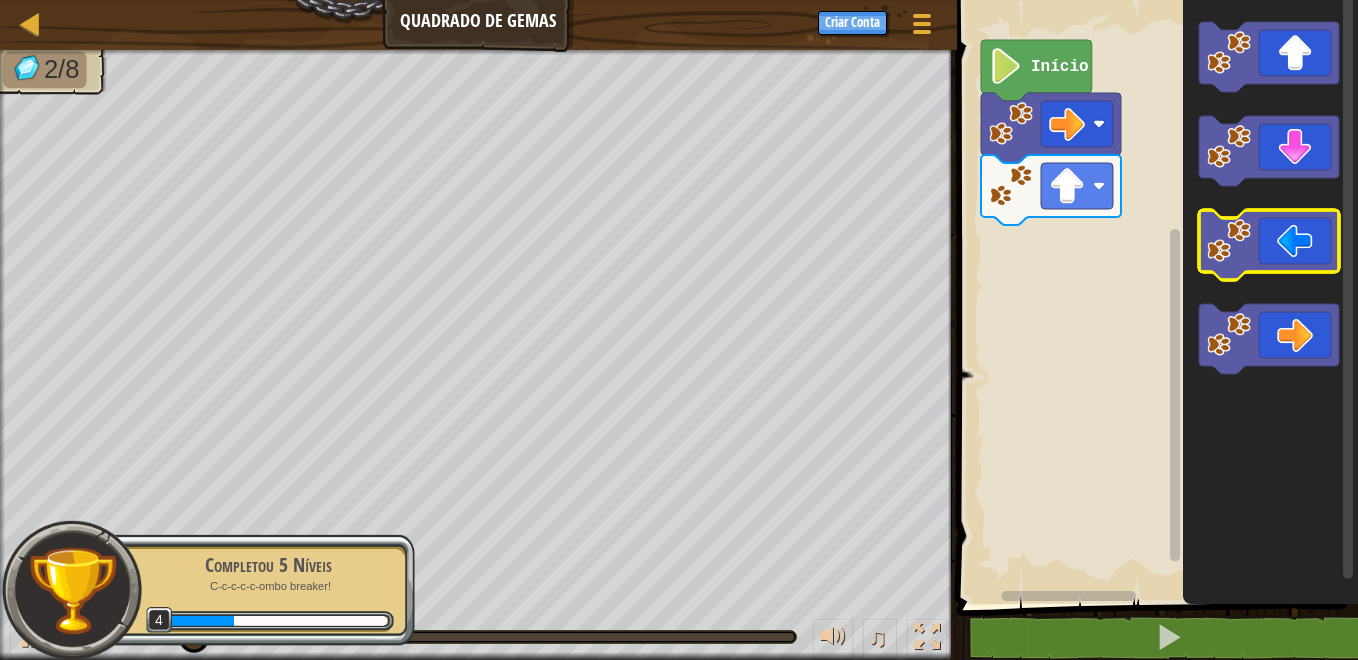 click 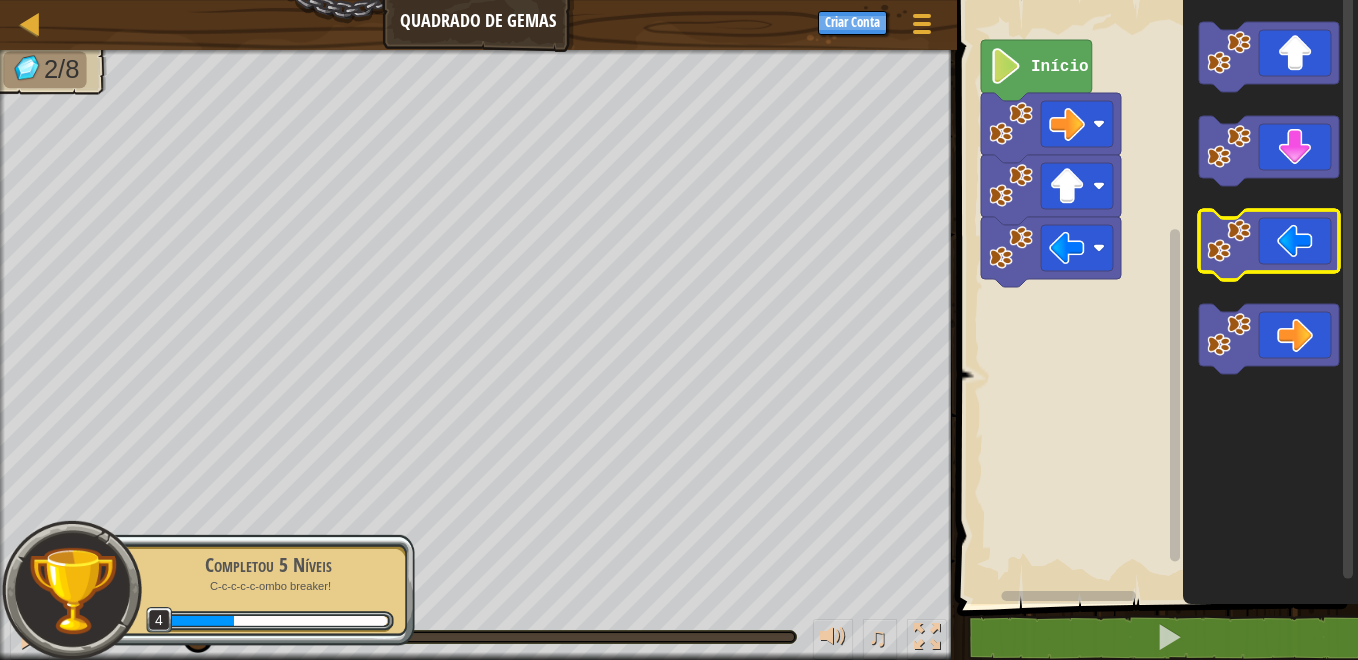 click 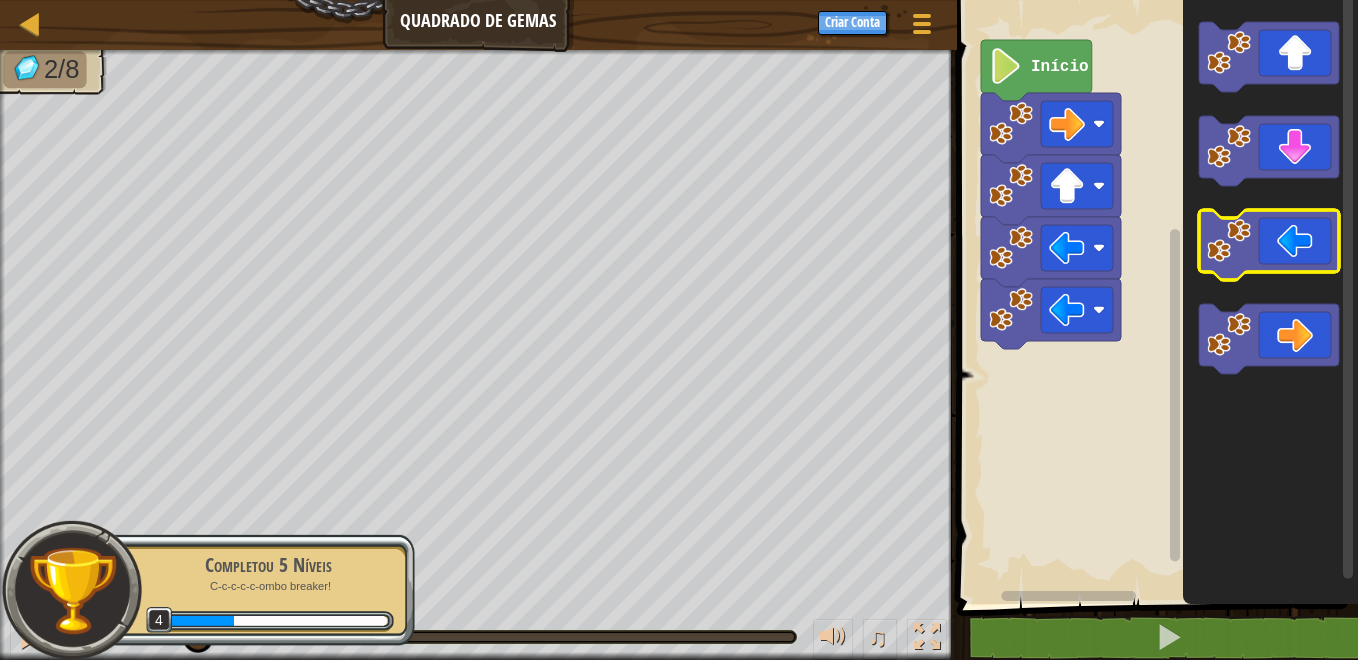 click 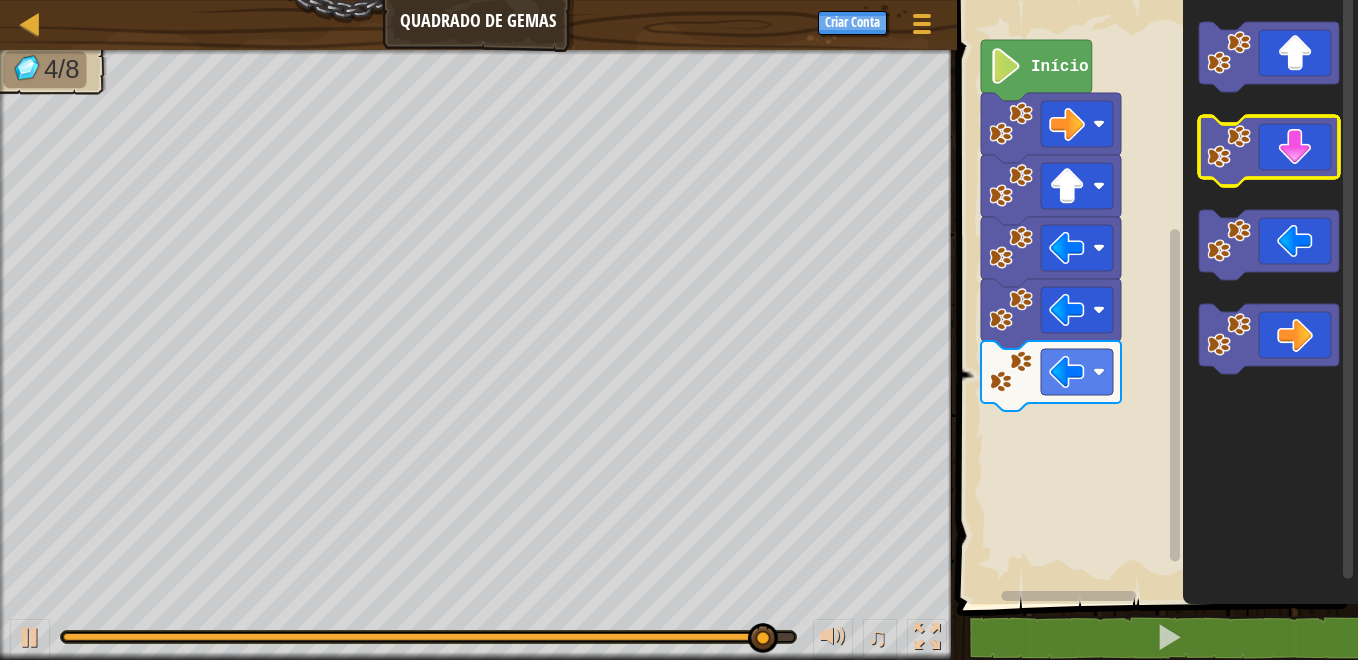 click 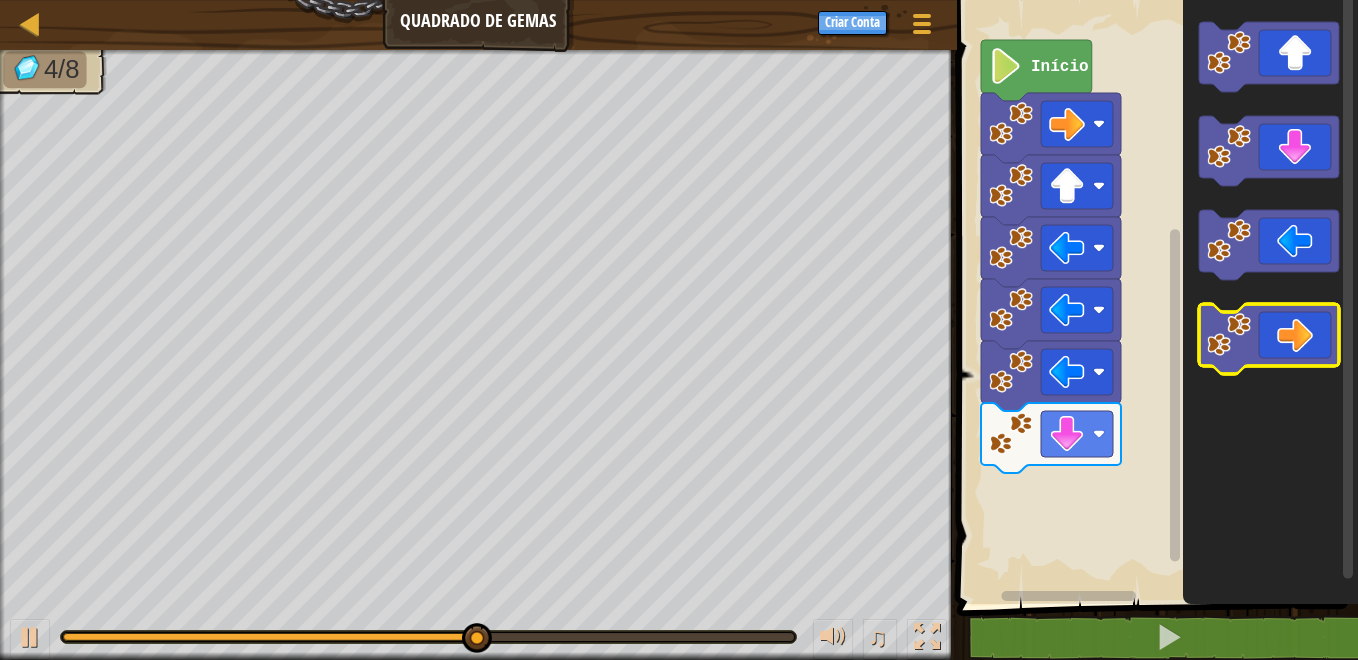 click 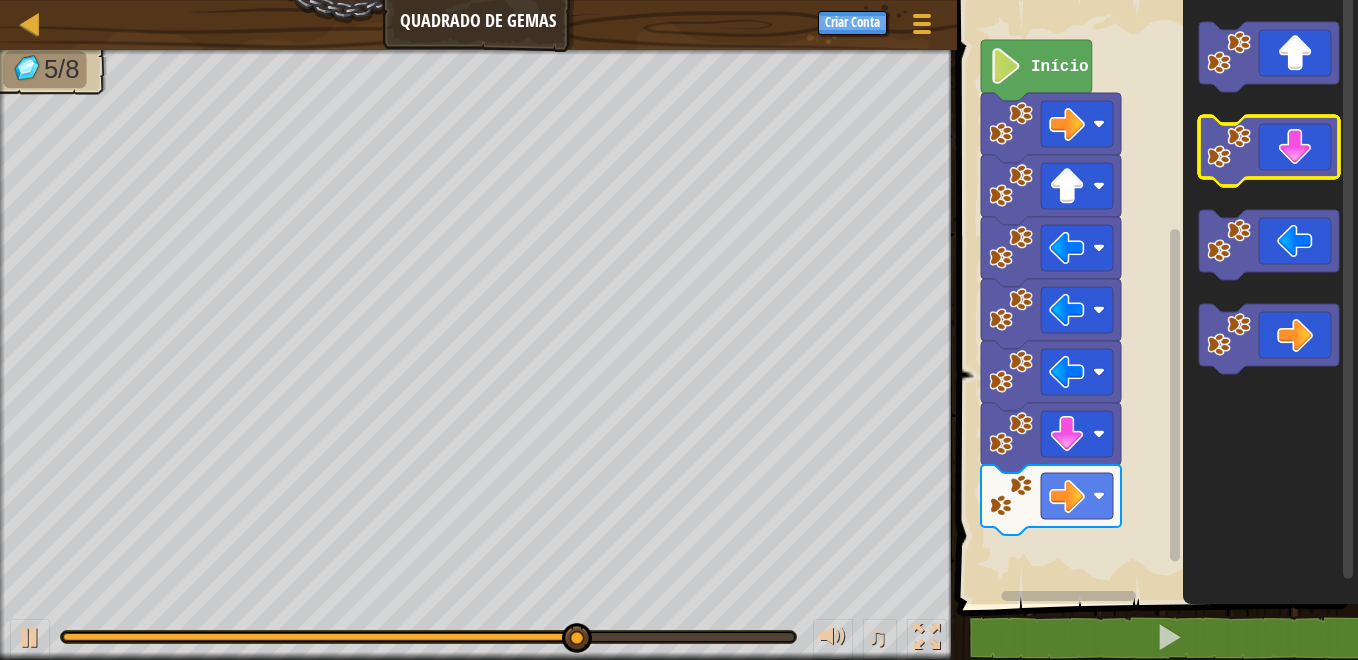 click 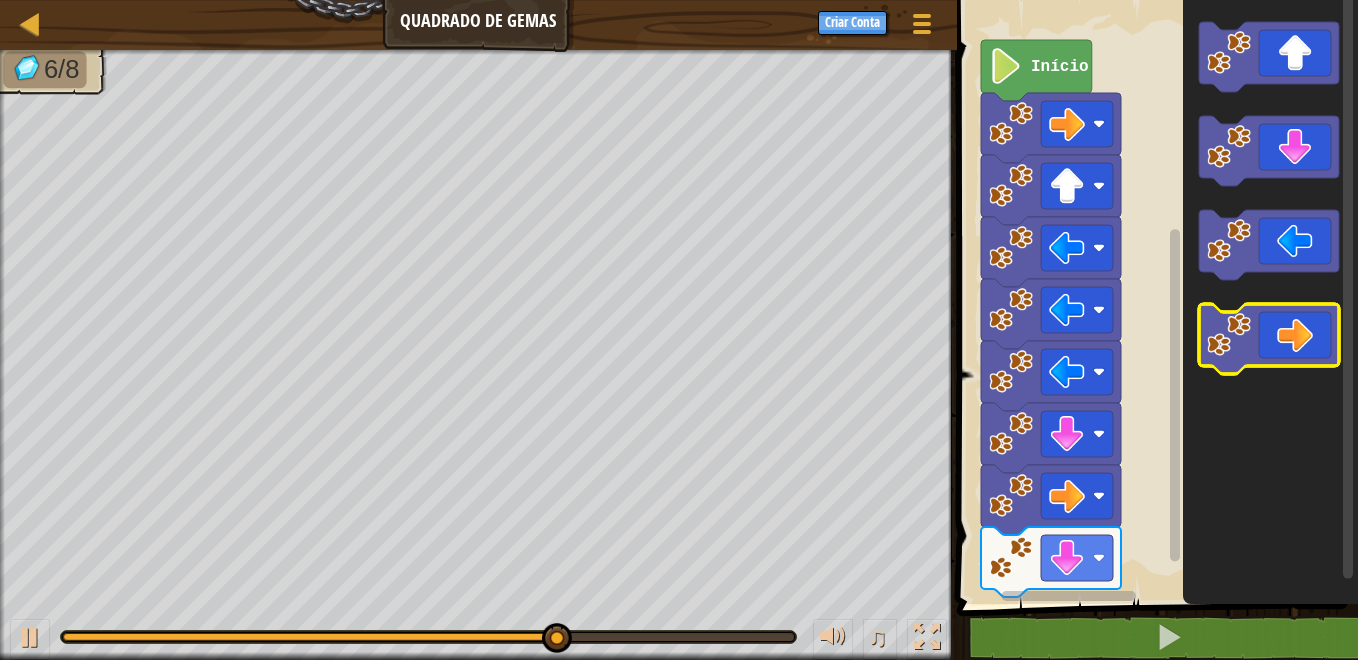 click 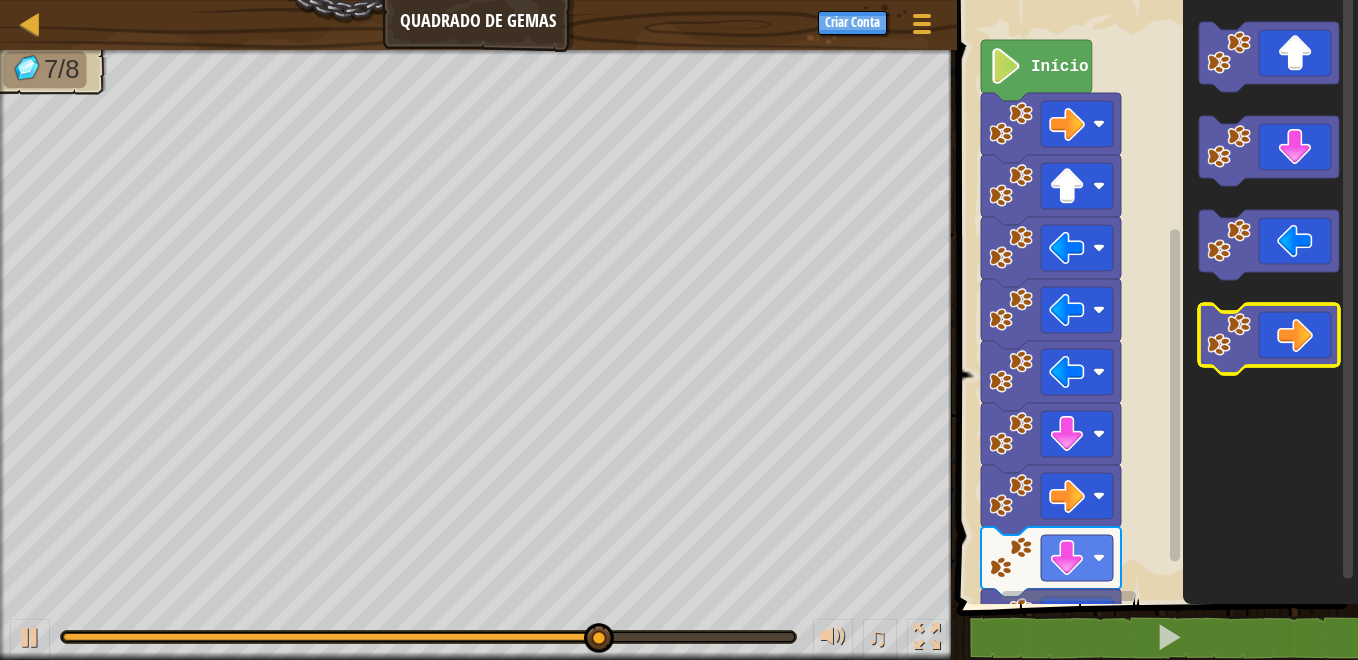 click 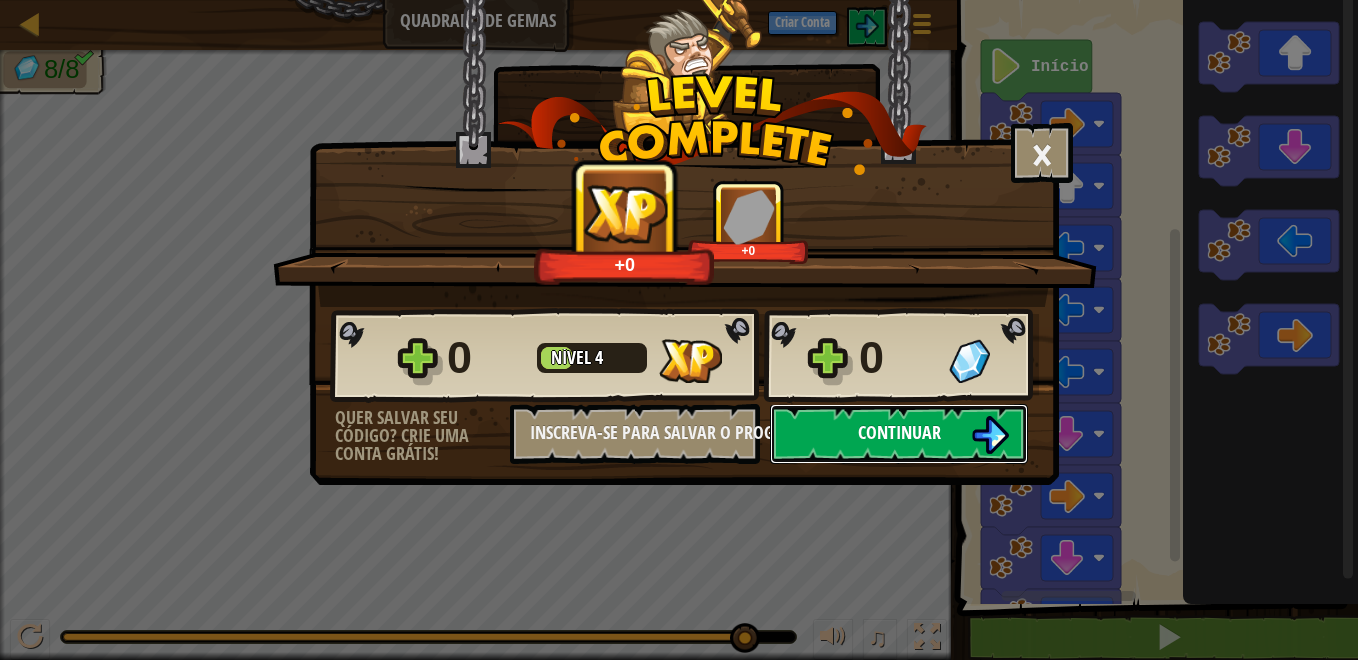 click on "Continuar" at bounding box center (899, 432) 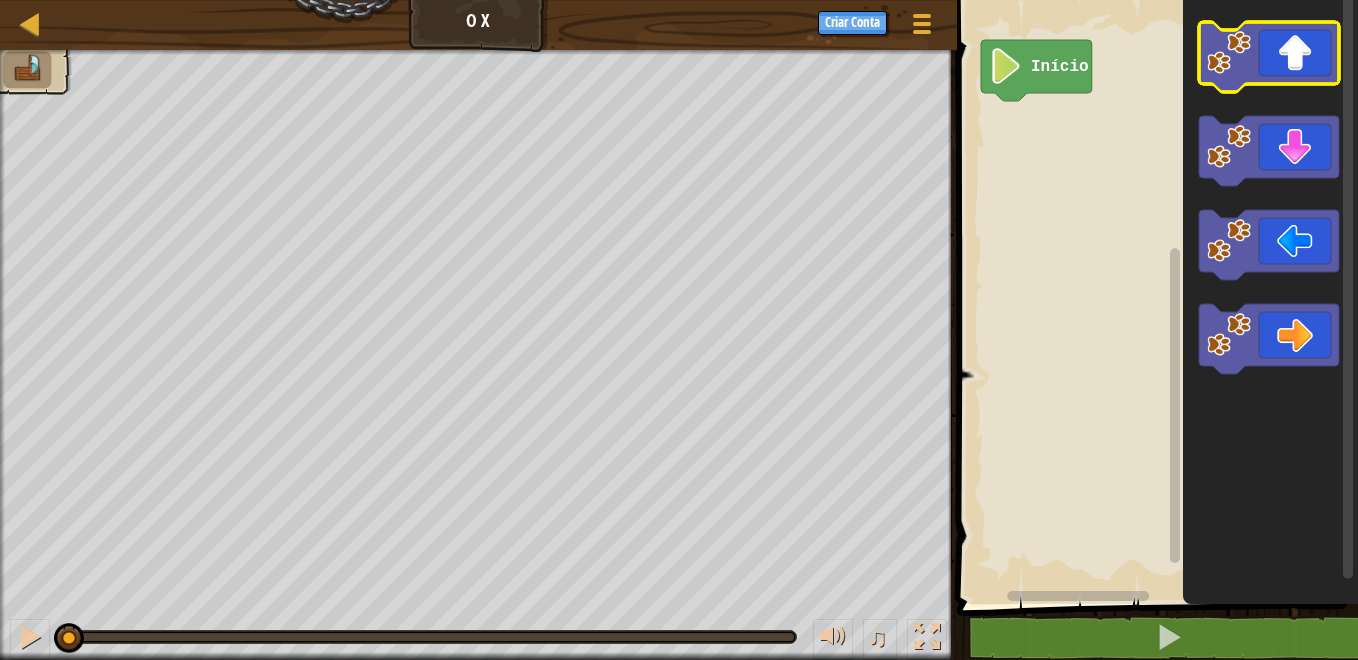 click 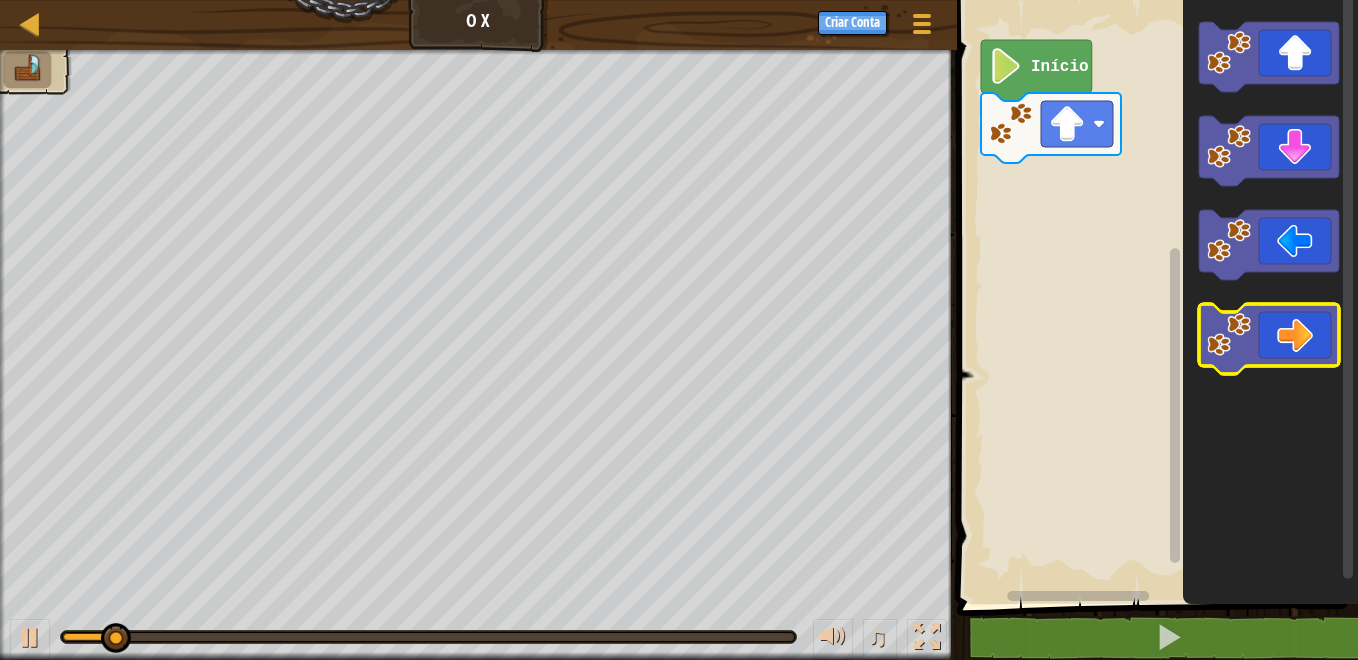 click 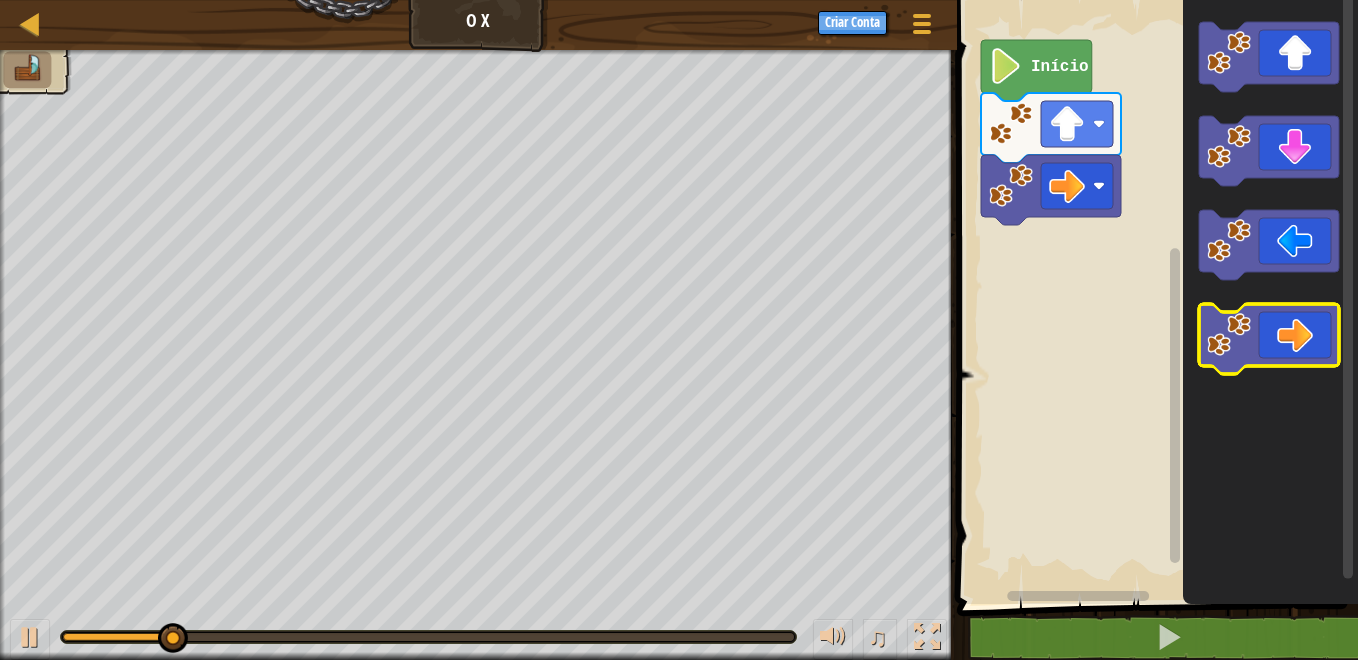 click 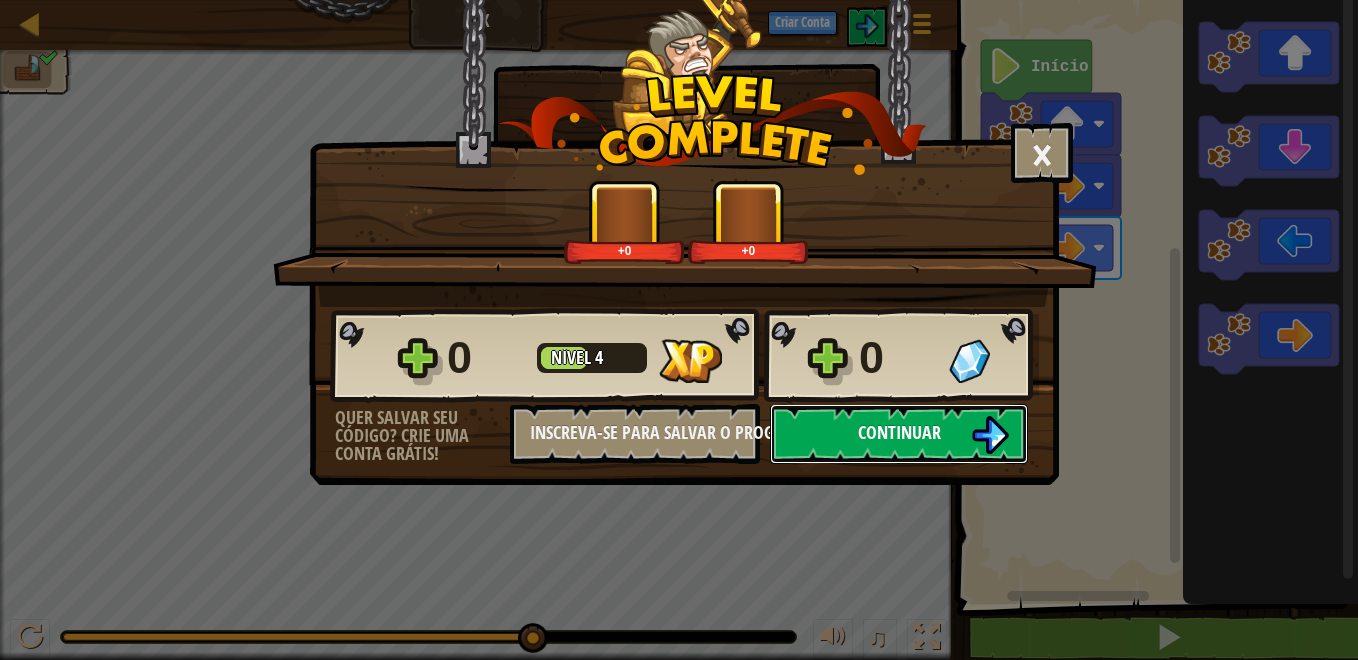 click on "Continuar" at bounding box center [899, 432] 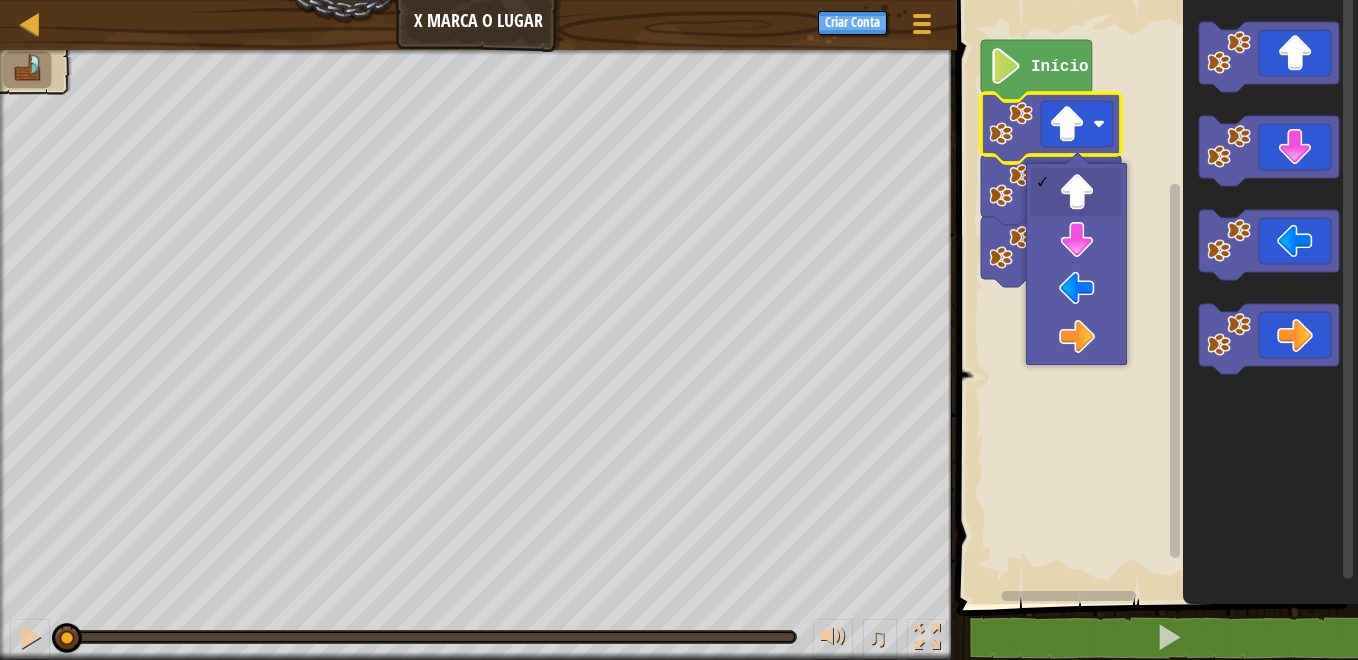 click 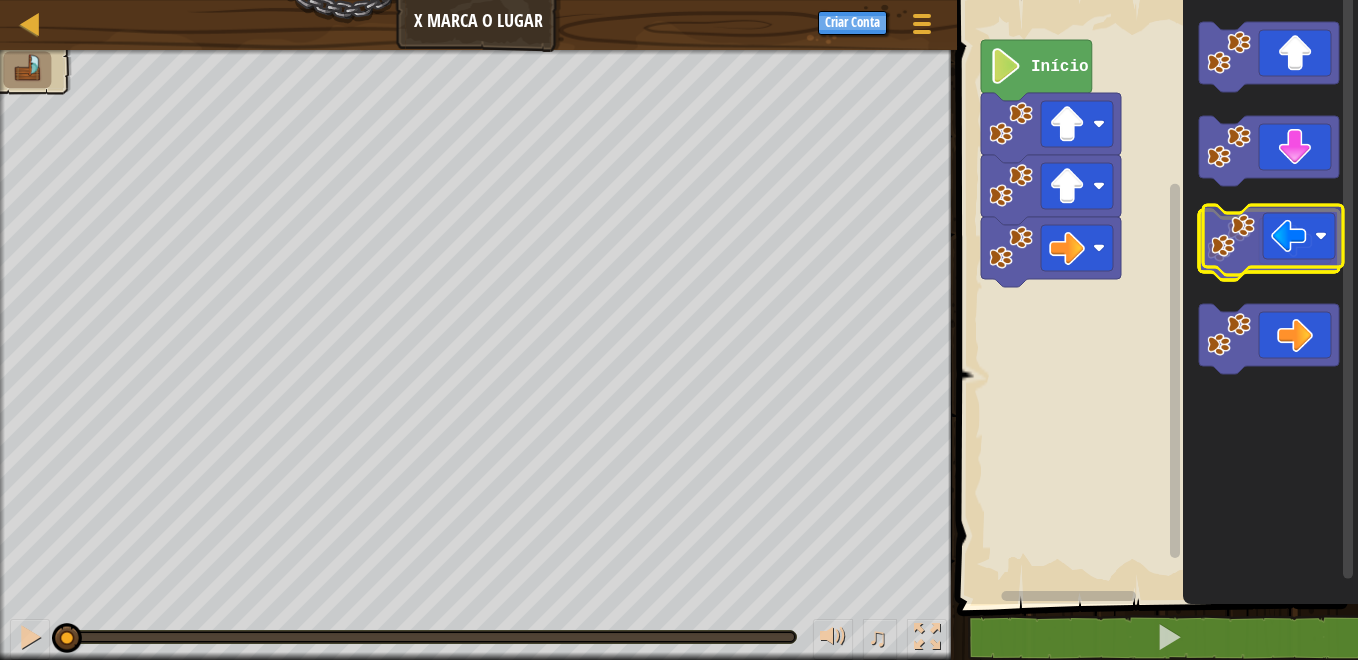click 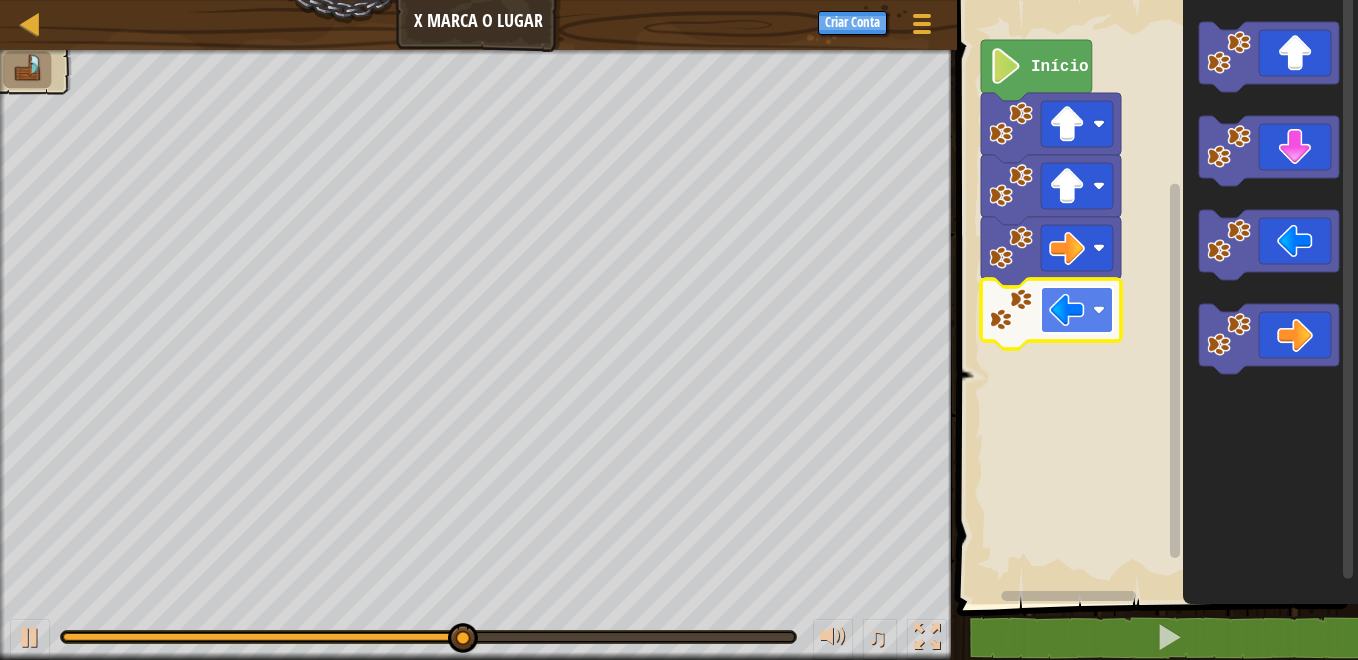 click 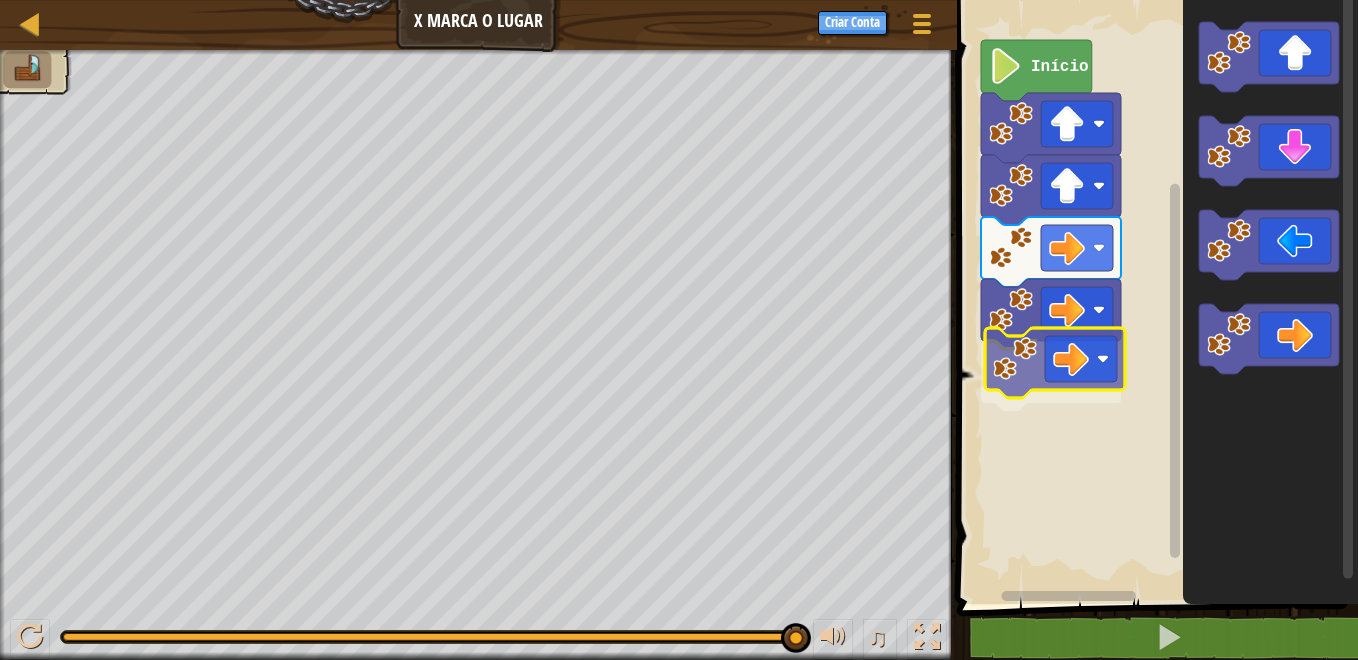 click on "Início" at bounding box center [1154, 297] 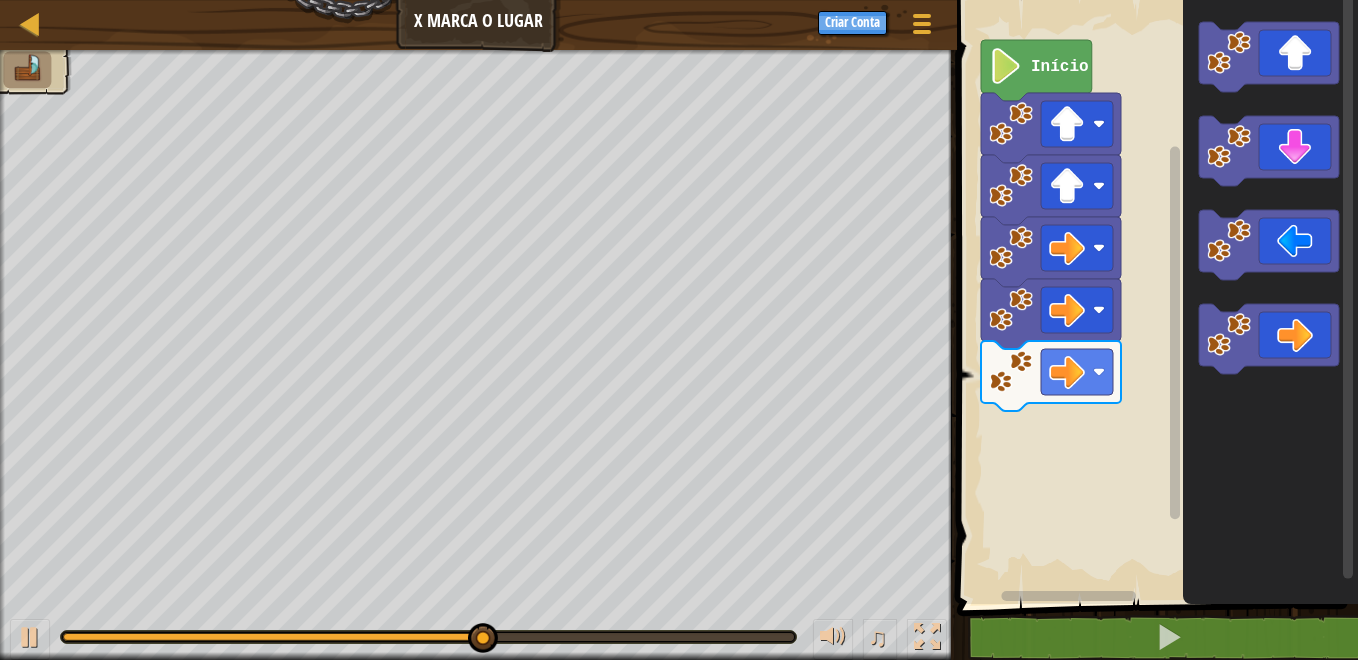 click on "Início" at bounding box center [1154, 297] 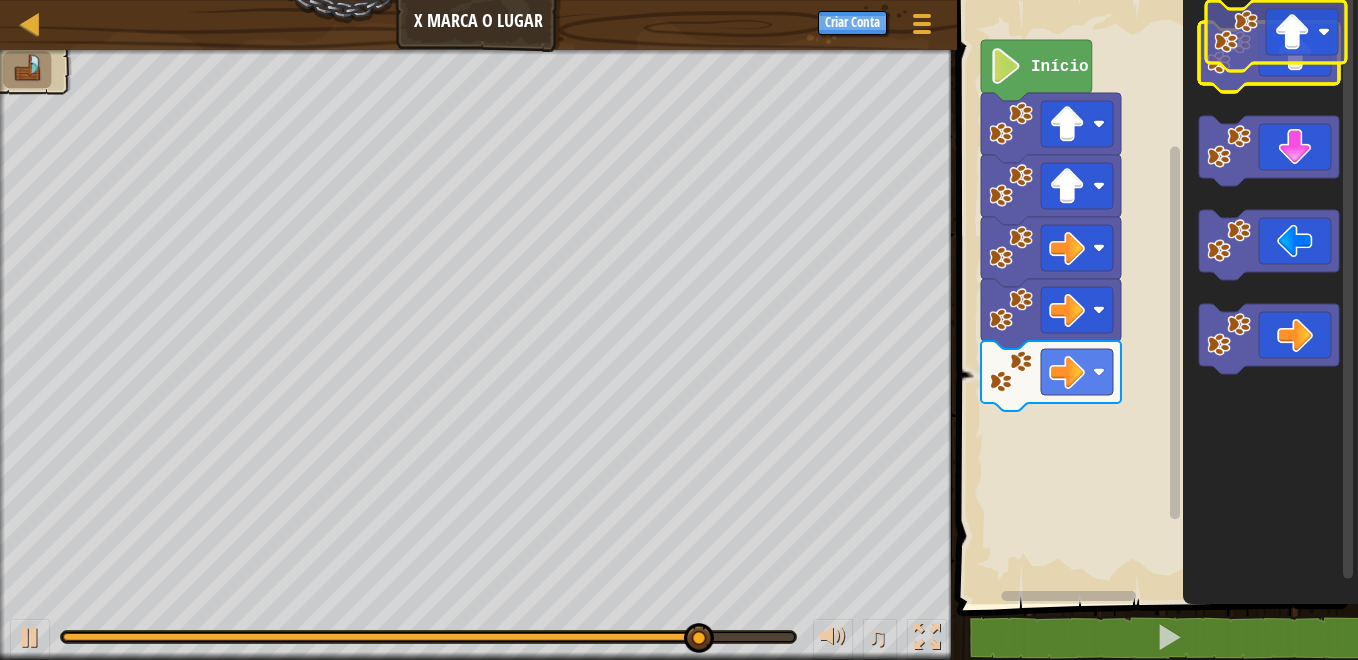 click 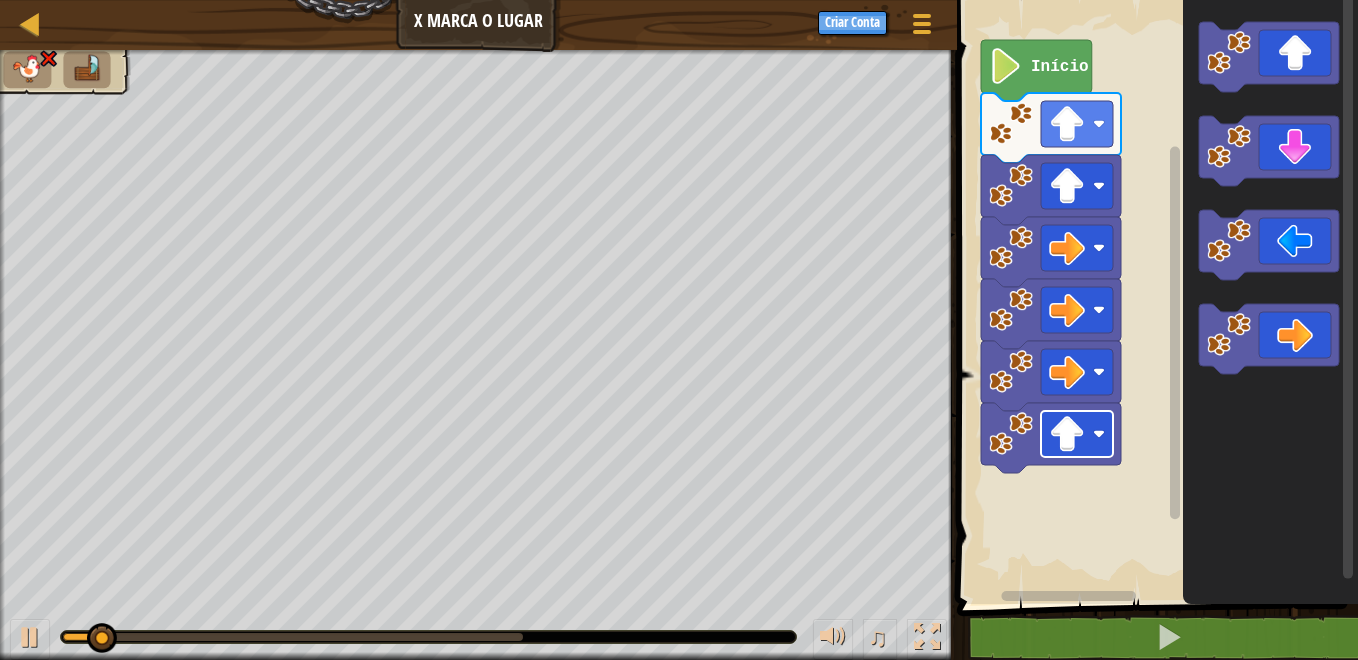 click 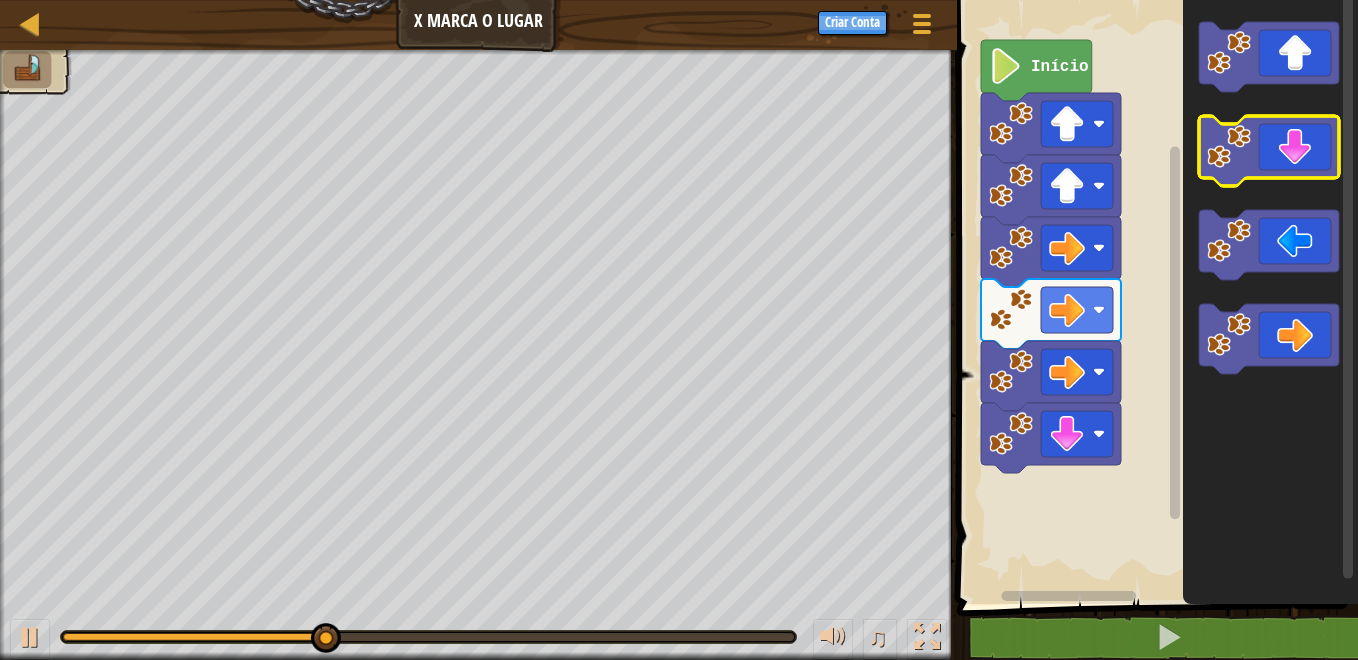 click 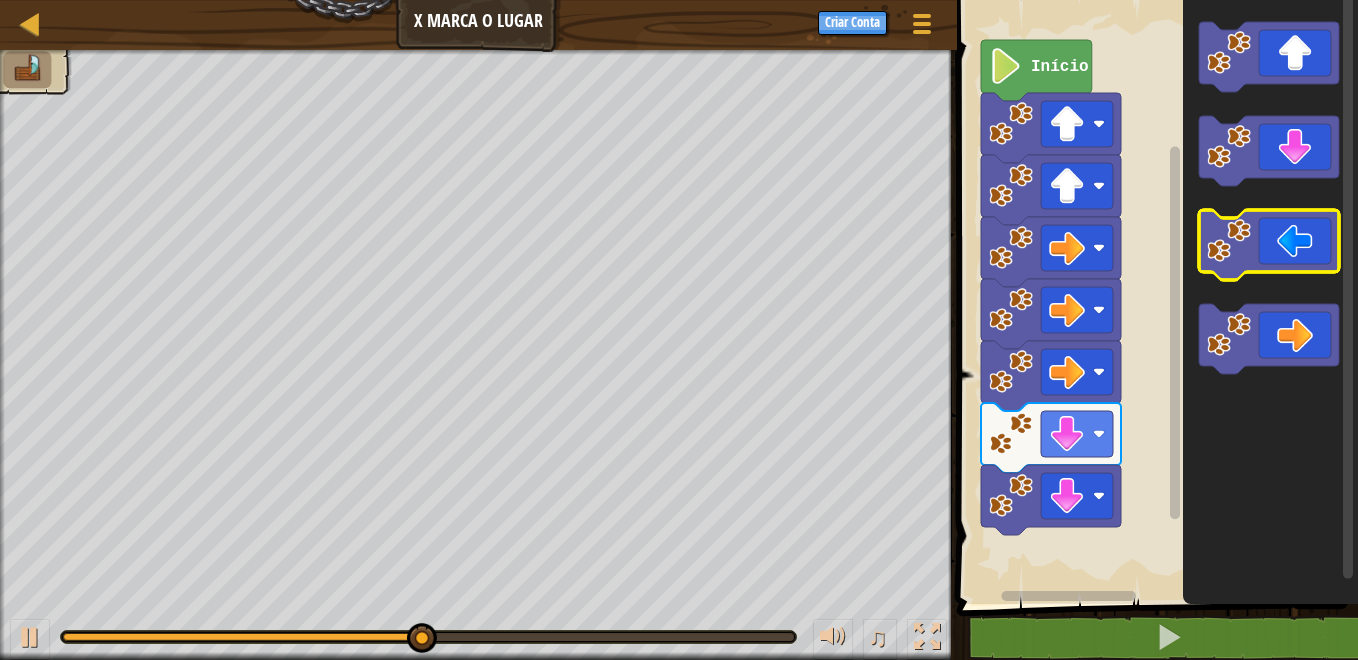 click 